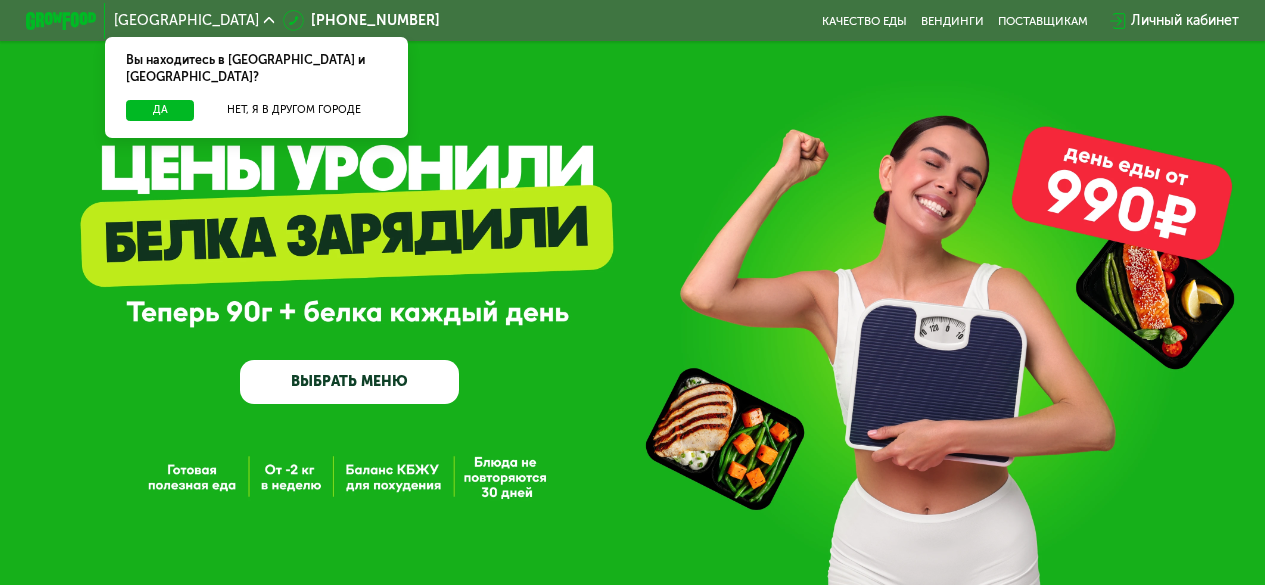 scroll, scrollTop: 0, scrollLeft: 0, axis: both 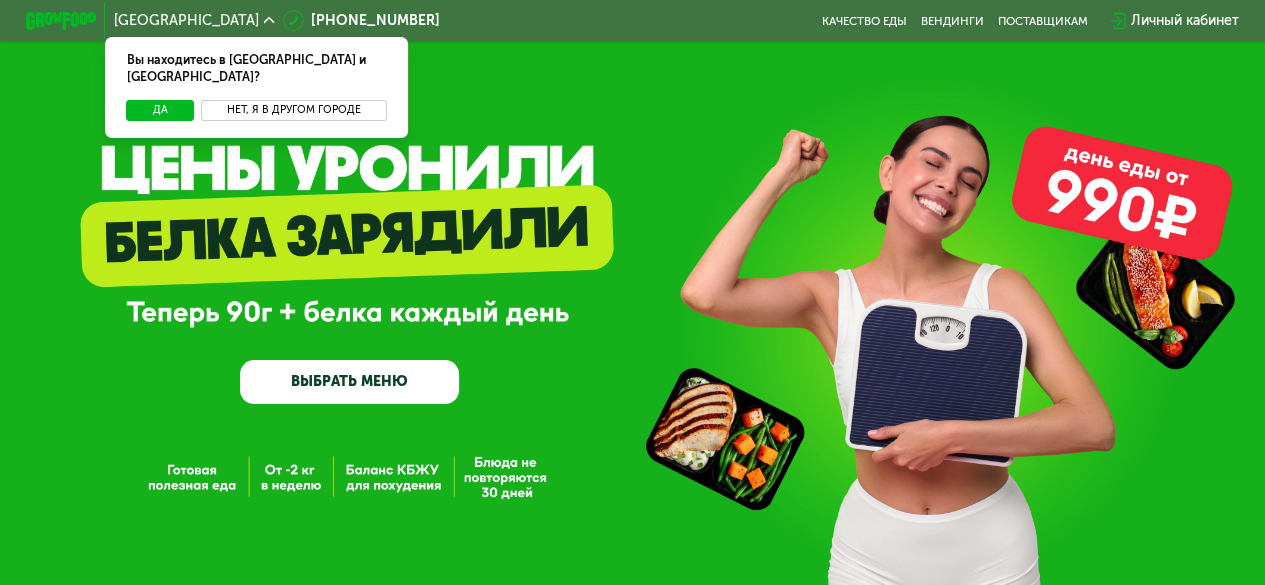 click on "Нет, я в другом городе" at bounding box center [293, 110] 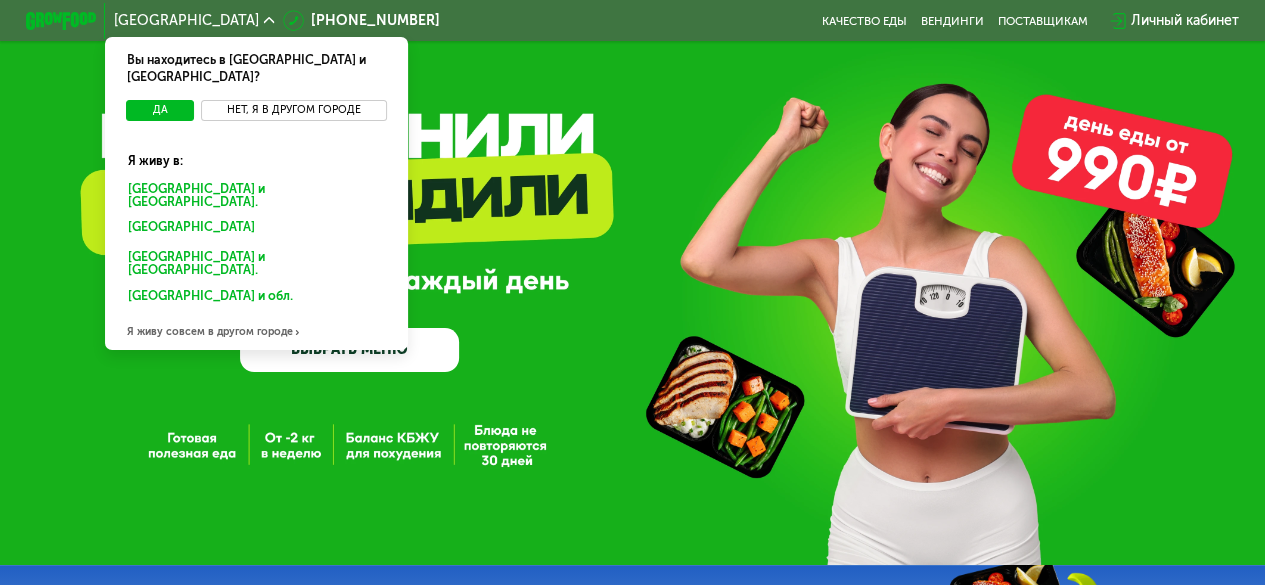 scroll, scrollTop: 0, scrollLeft: 0, axis: both 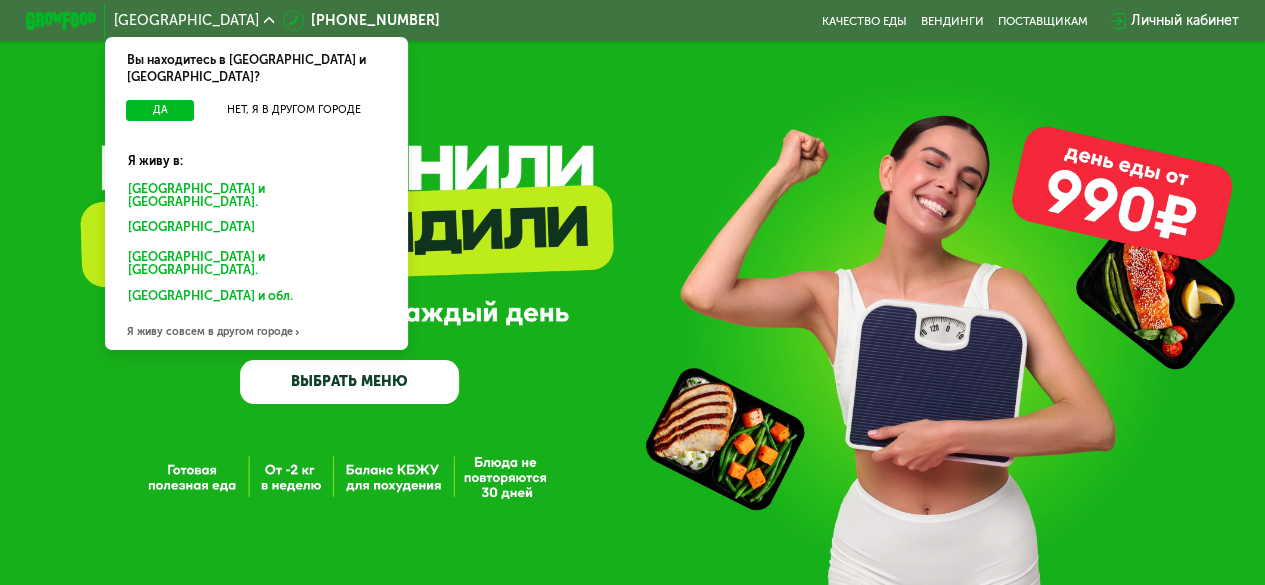 click on "Я живу совсем в другом городе" at bounding box center [256, 332] 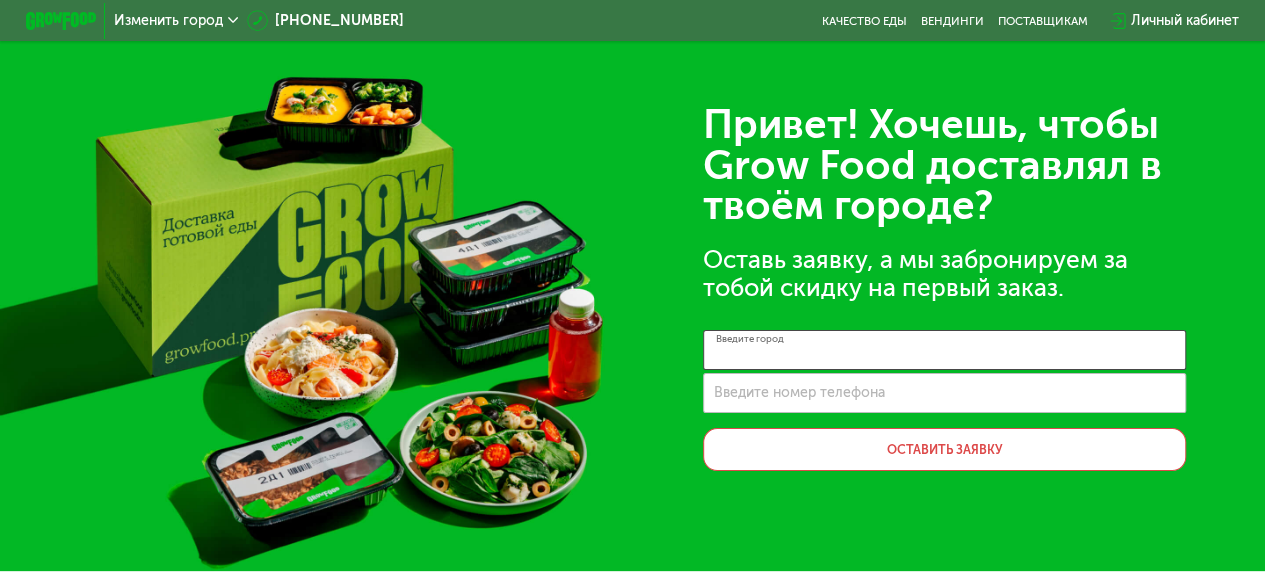 click on "Введите город" at bounding box center (944, 350) 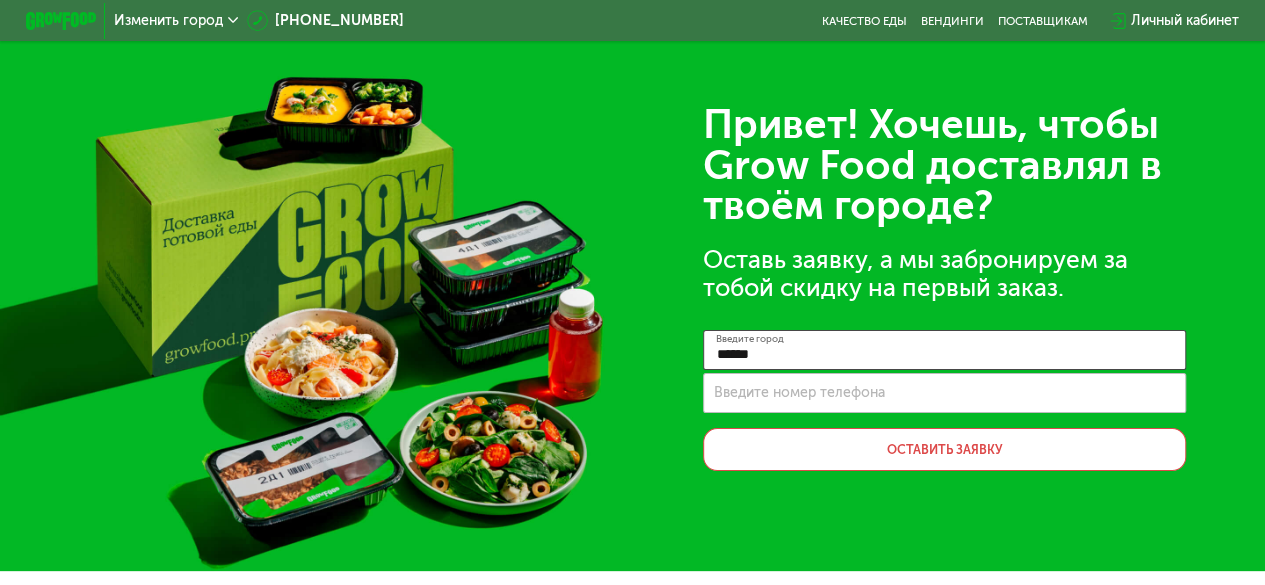 type on "******" 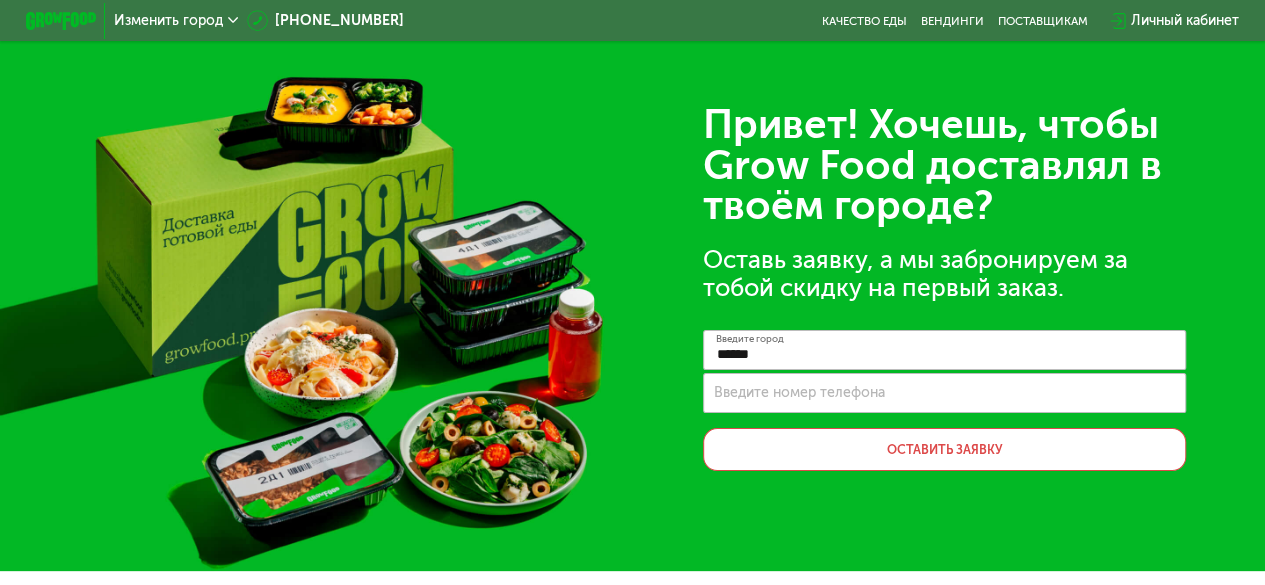 click on "Изменить город" at bounding box center [175, 21] 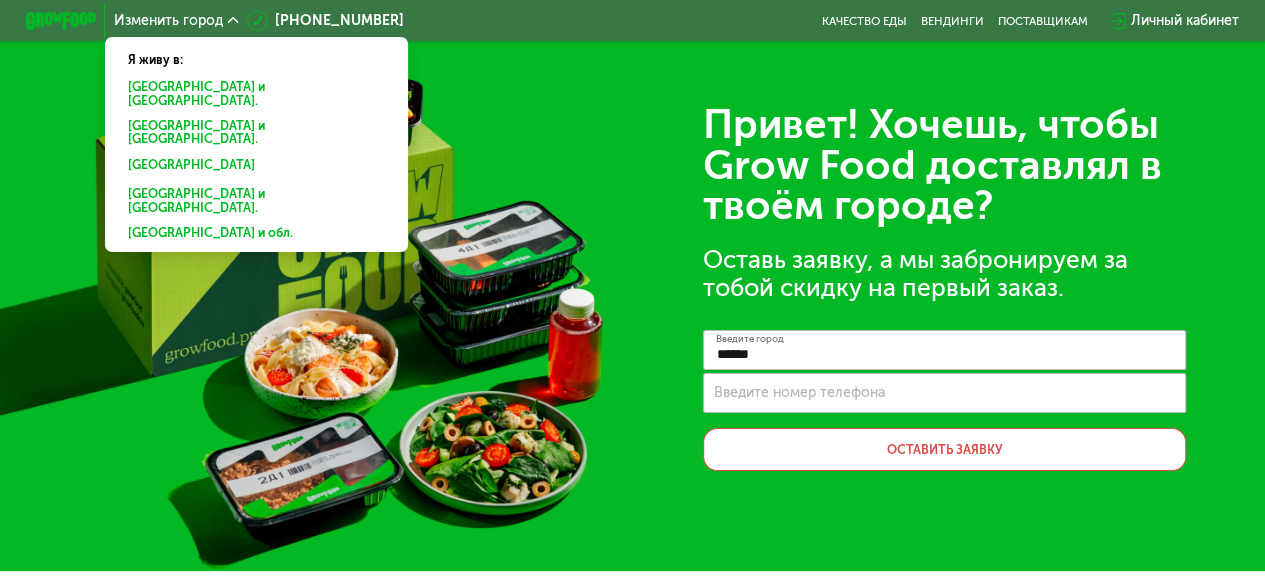 click on "[GEOGRAPHIC_DATA] и [GEOGRAPHIC_DATA]." 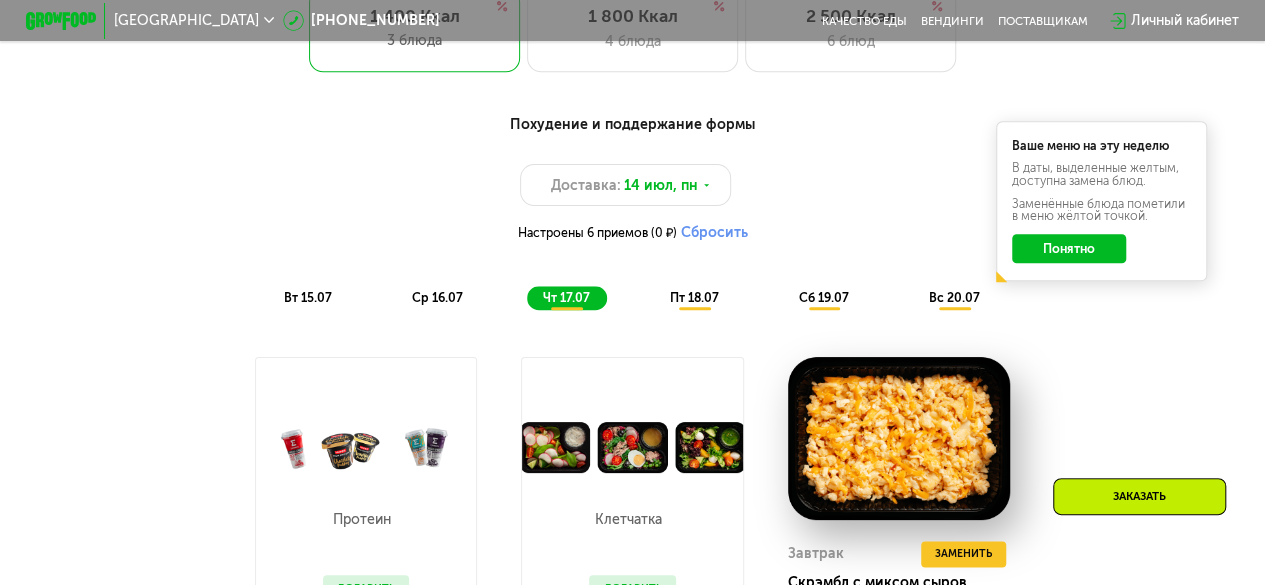 scroll, scrollTop: 500, scrollLeft: 0, axis: vertical 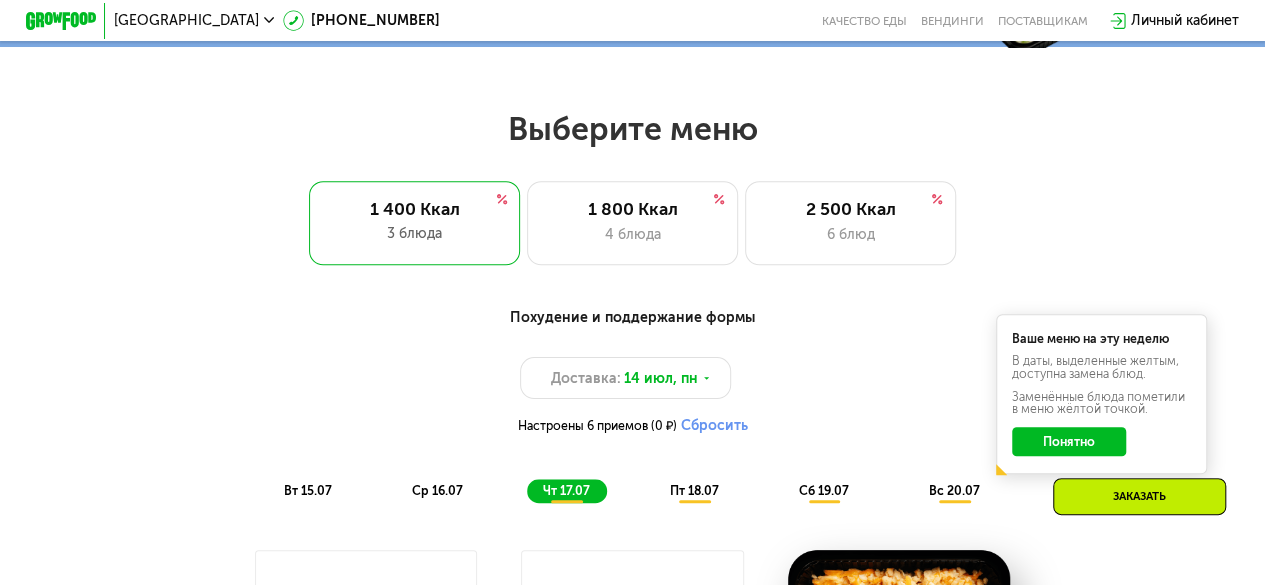 click on "Понятно" 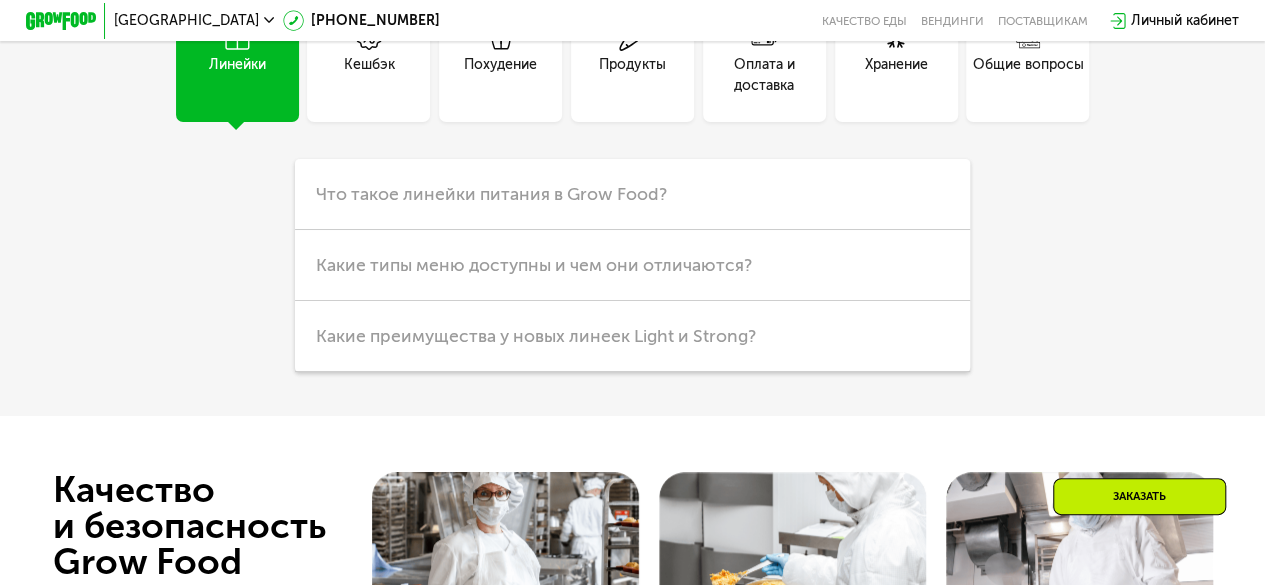 scroll, scrollTop: 4500, scrollLeft: 0, axis: vertical 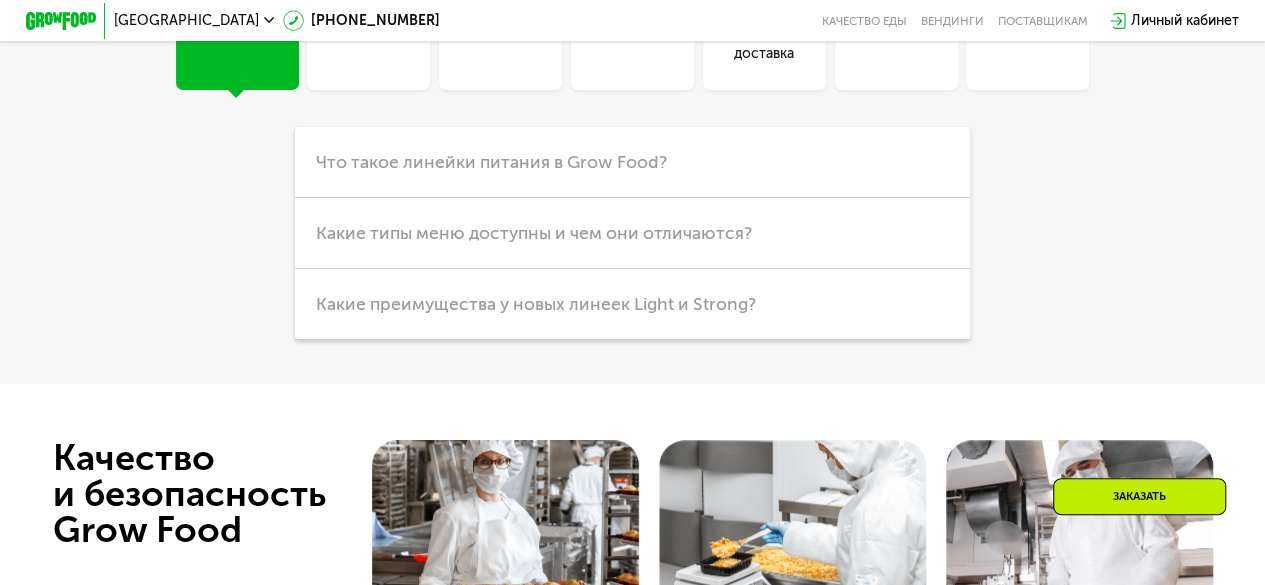 click on "Что такое линейки питания в Grow Food?" at bounding box center (491, 162) 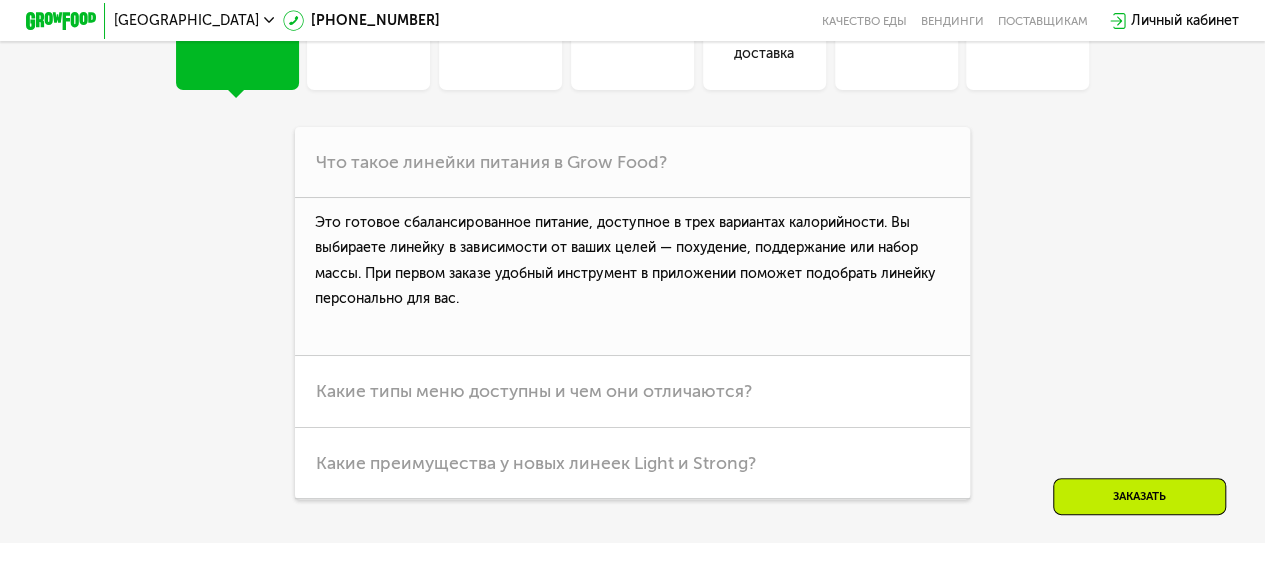 scroll, scrollTop: 4700, scrollLeft: 0, axis: vertical 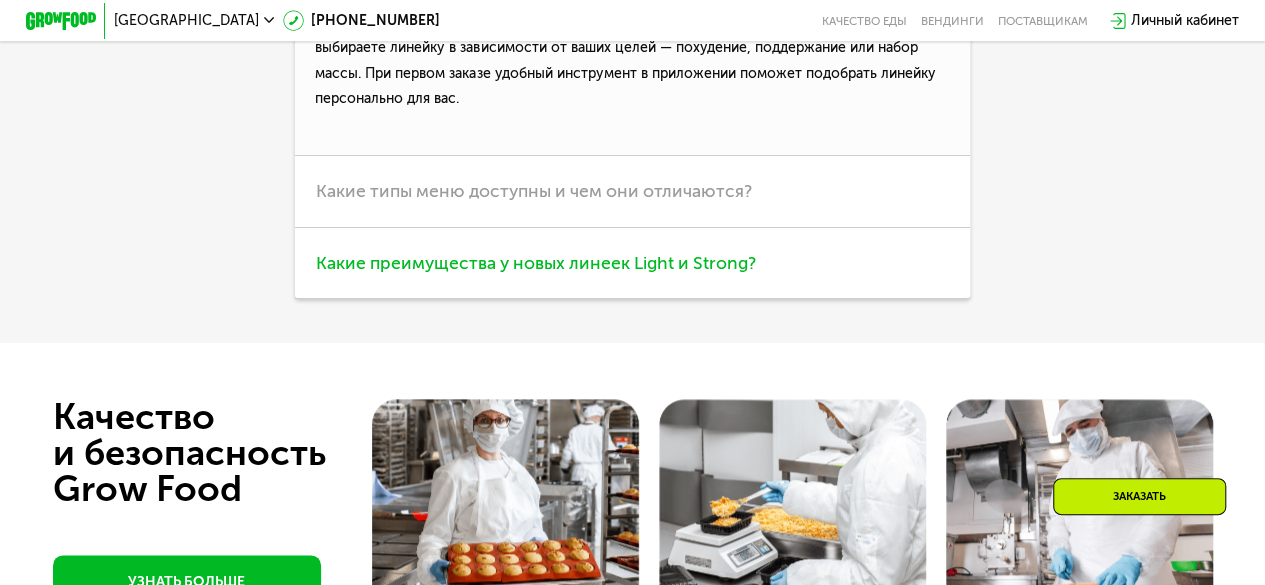 click on "Какие преимущества у новых линеек Light и Strong?" at bounding box center (536, 263) 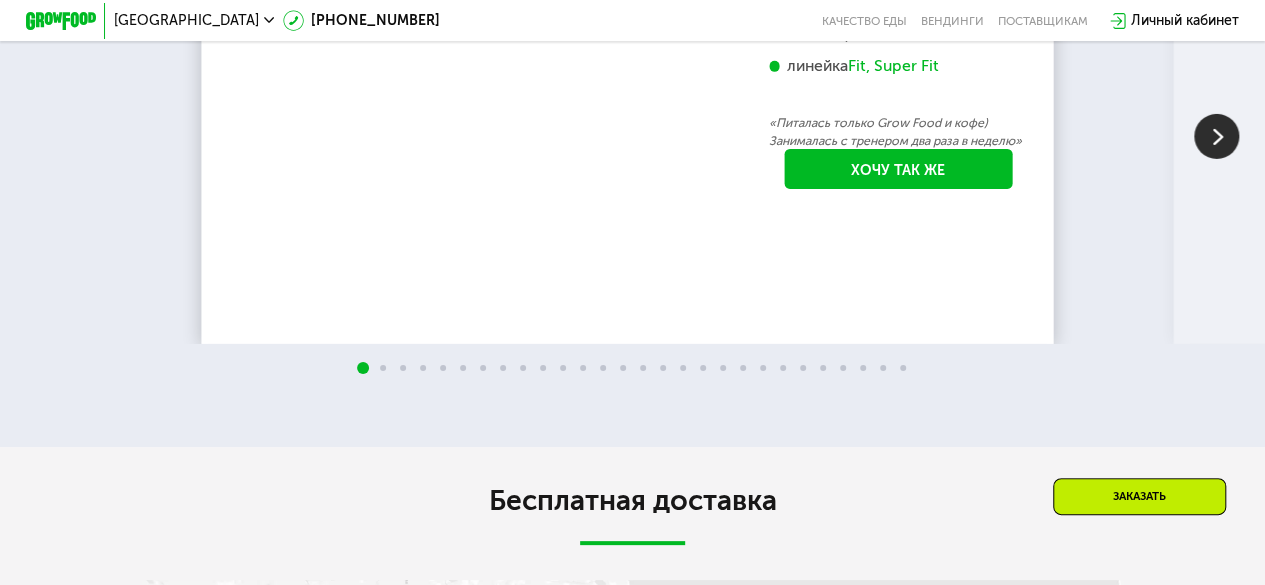 scroll, scrollTop: 3172, scrollLeft: 0, axis: vertical 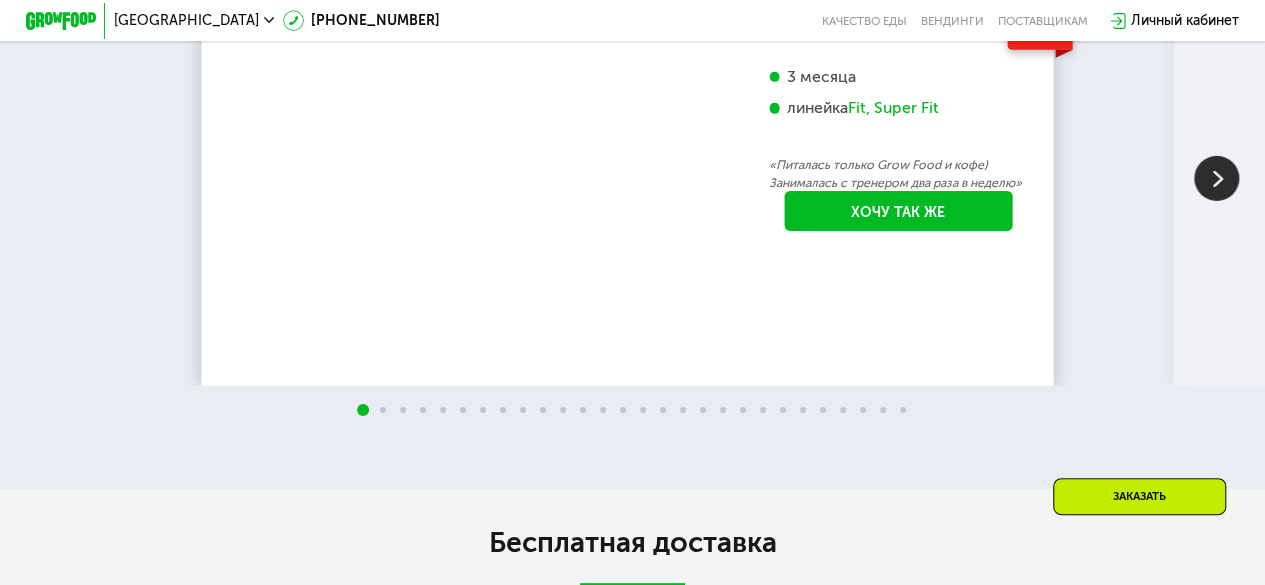 click at bounding box center [1216, 178] 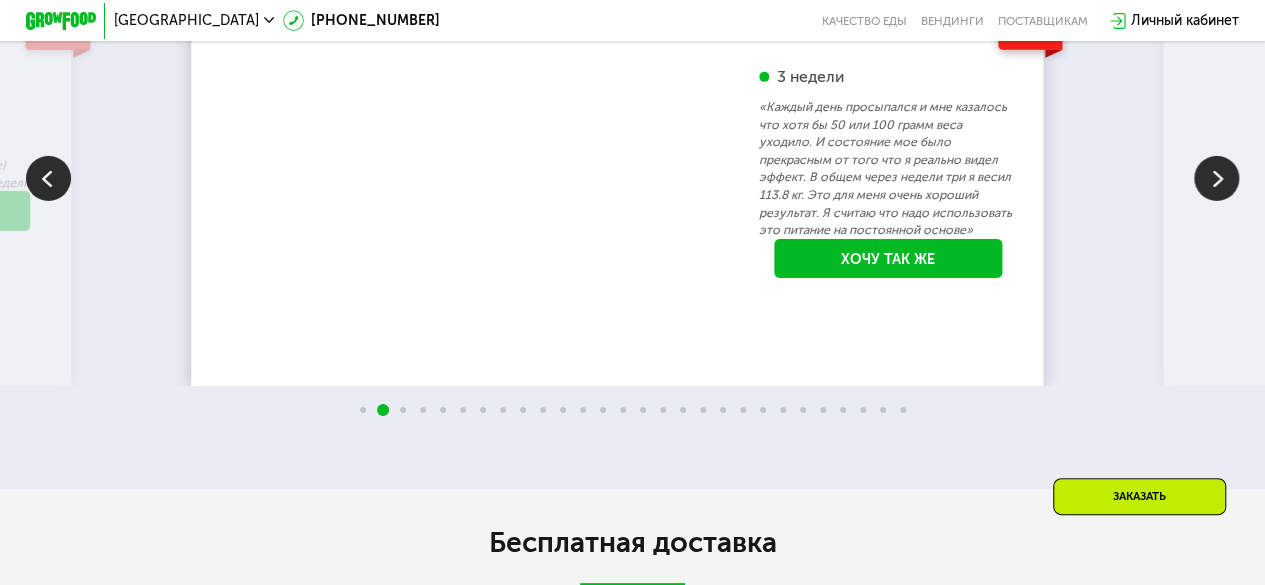 click at bounding box center [1216, 178] 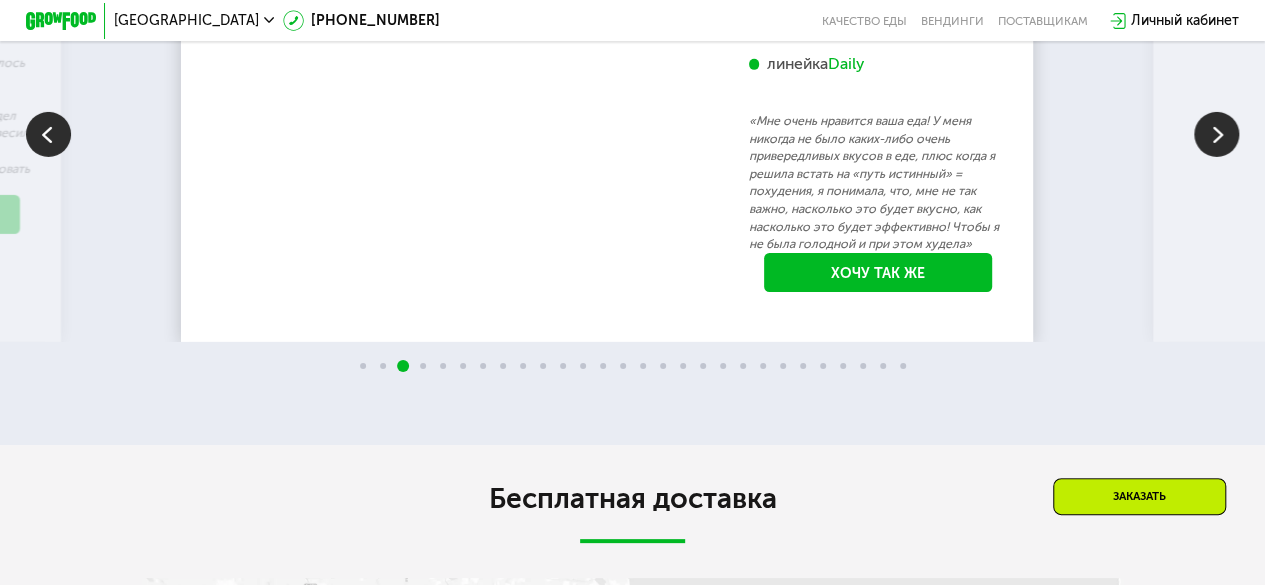 scroll, scrollTop: 3172, scrollLeft: 0, axis: vertical 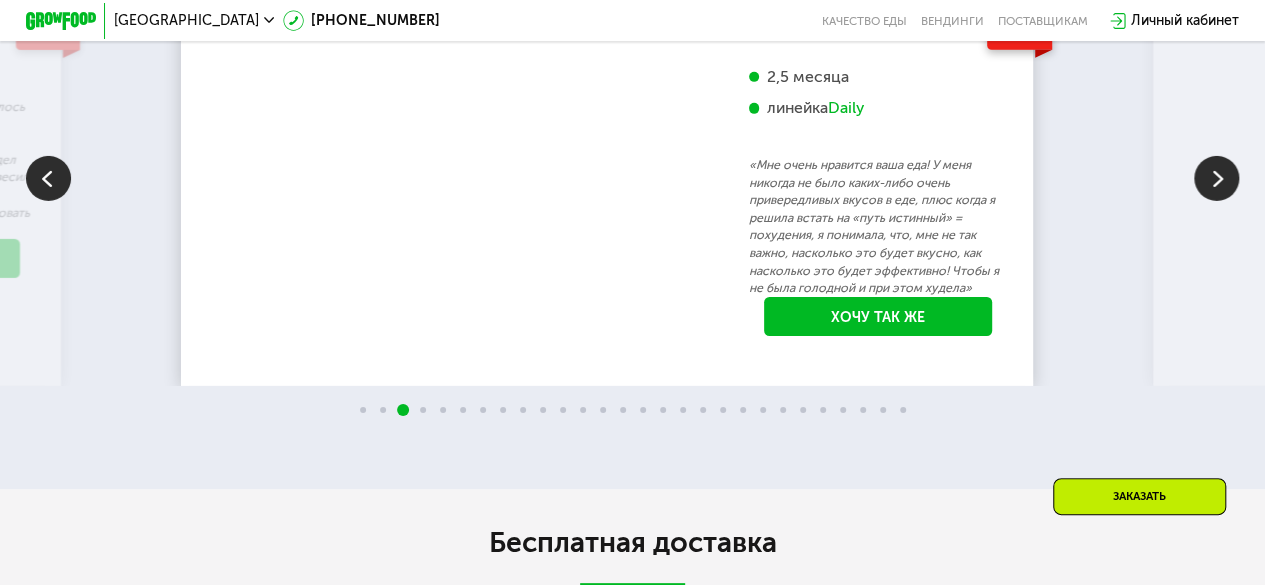 click at bounding box center [1216, 178] 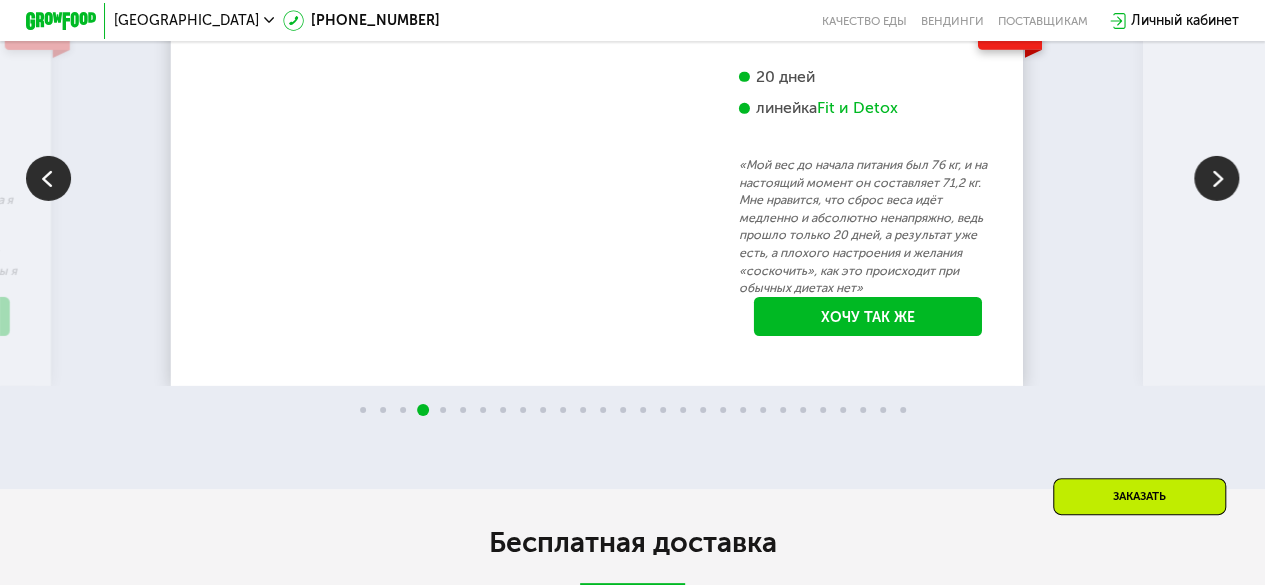 click at bounding box center (1216, 178) 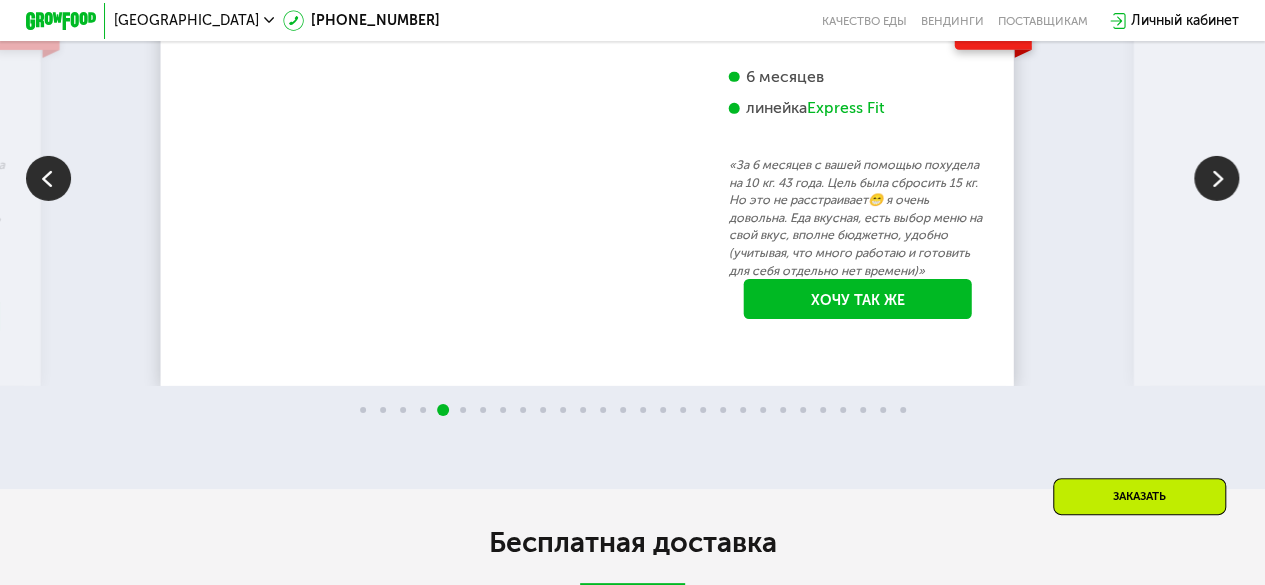click at bounding box center (1216, 178) 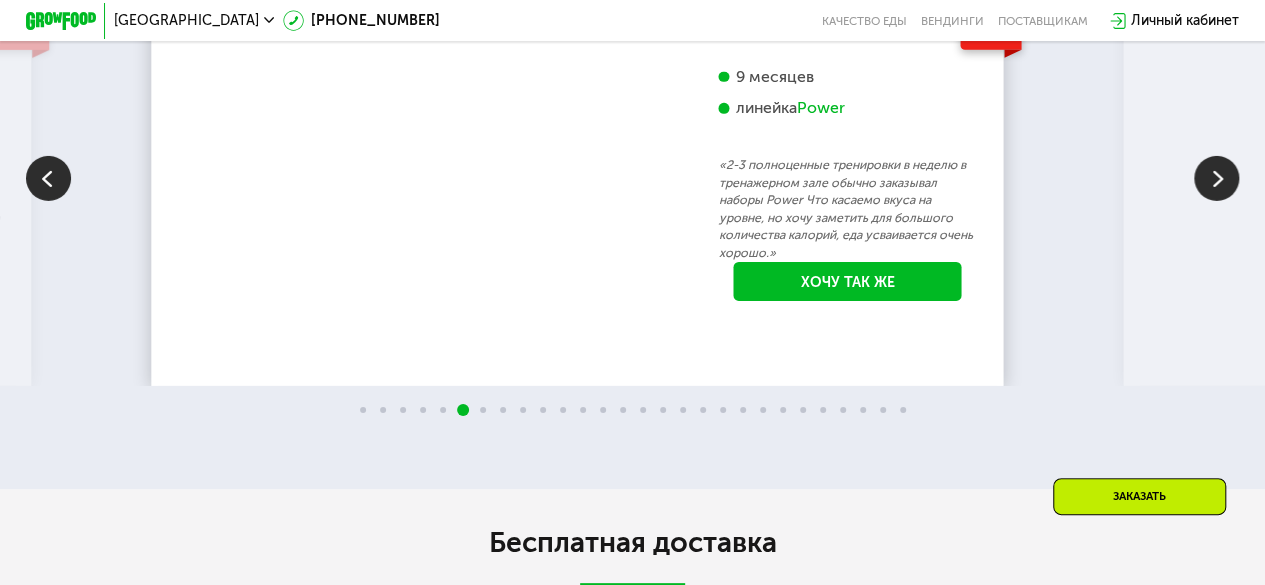 click at bounding box center (1216, 178) 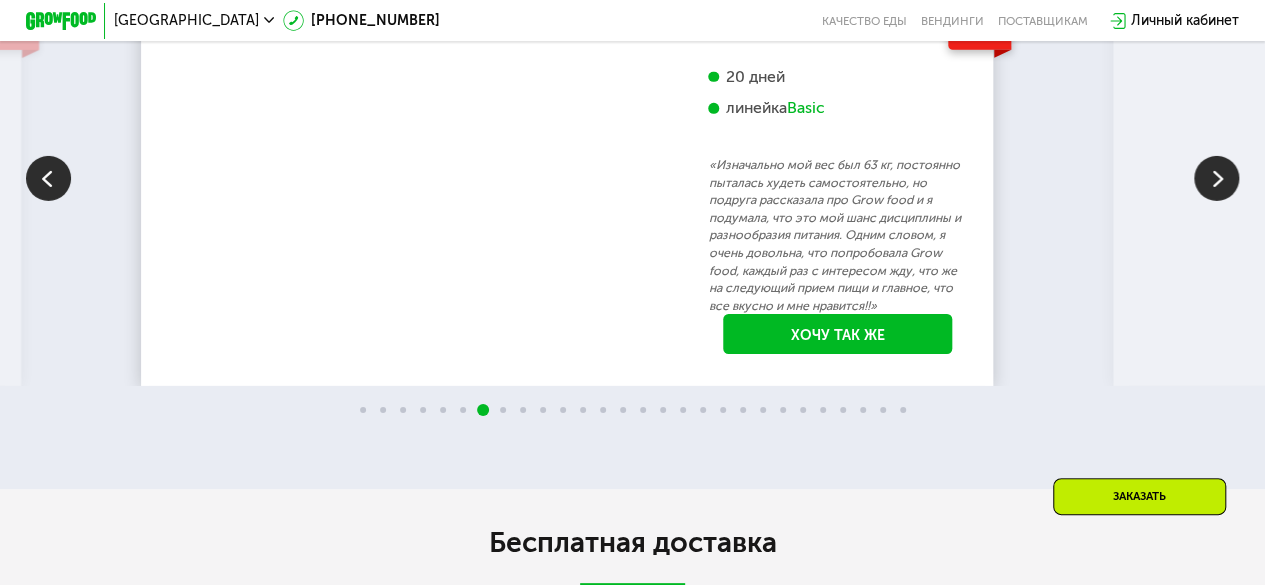 click at bounding box center (48, 178) 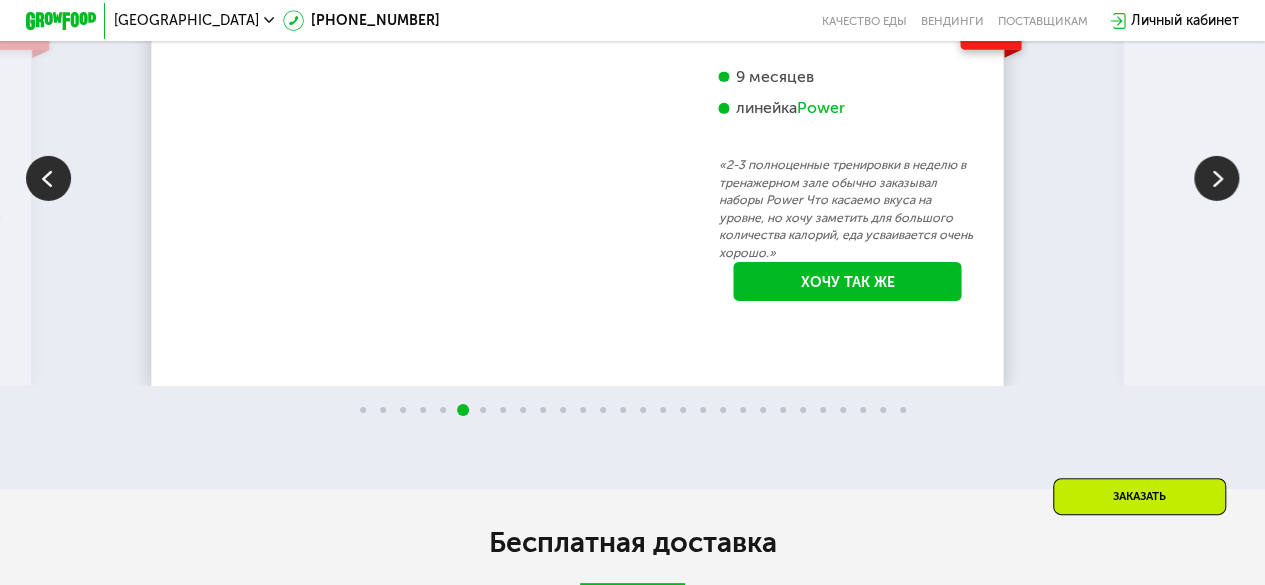 click at bounding box center (1216, 178) 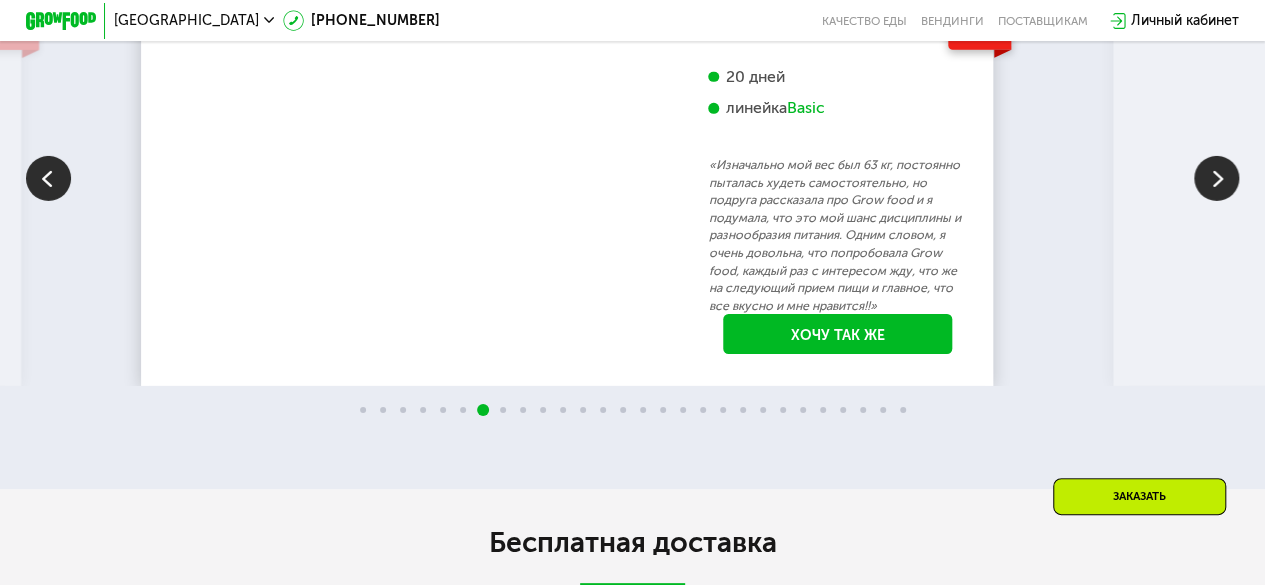 click at bounding box center (1216, 178) 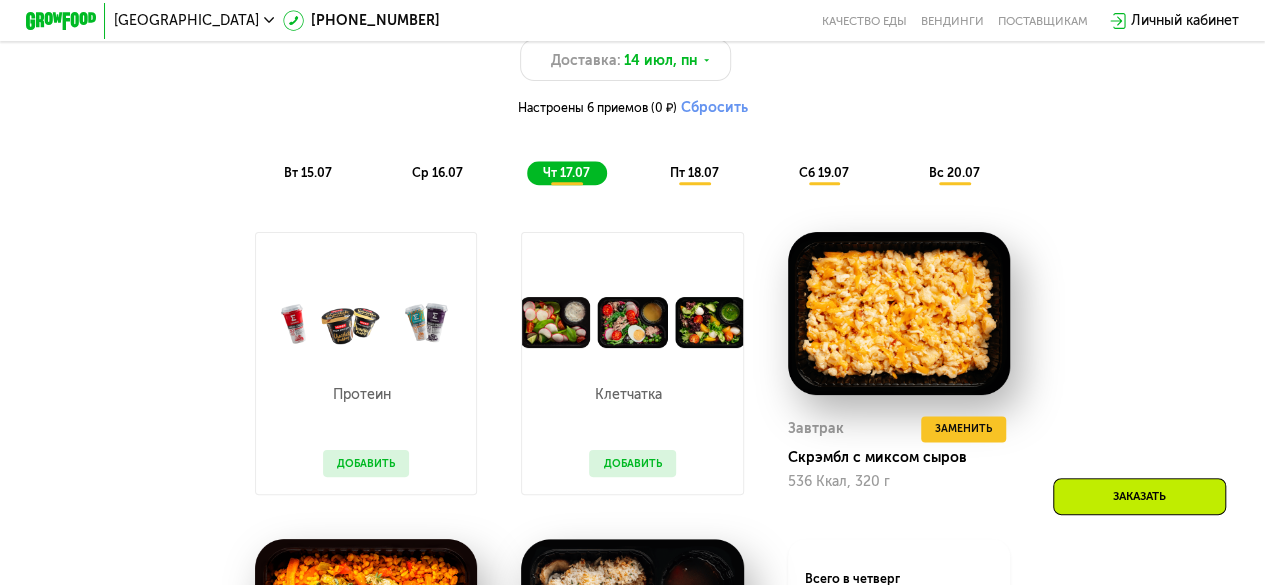 scroll, scrollTop: 972, scrollLeft: 0, axis: vertical 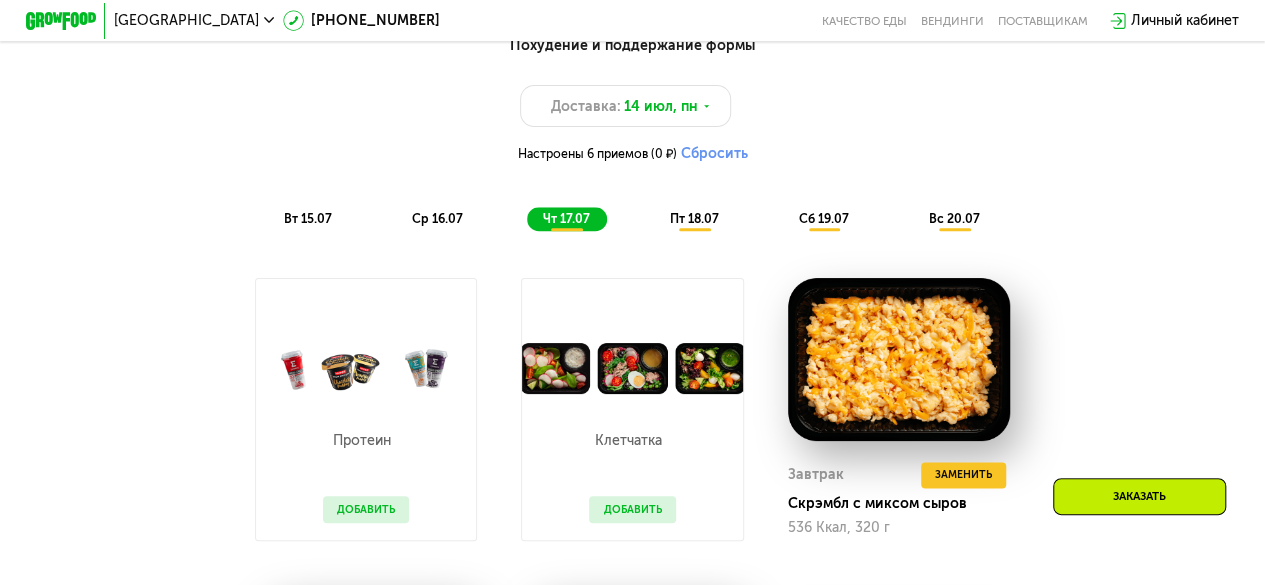 click on "пт 18.07" at bounding box center (694, 218) 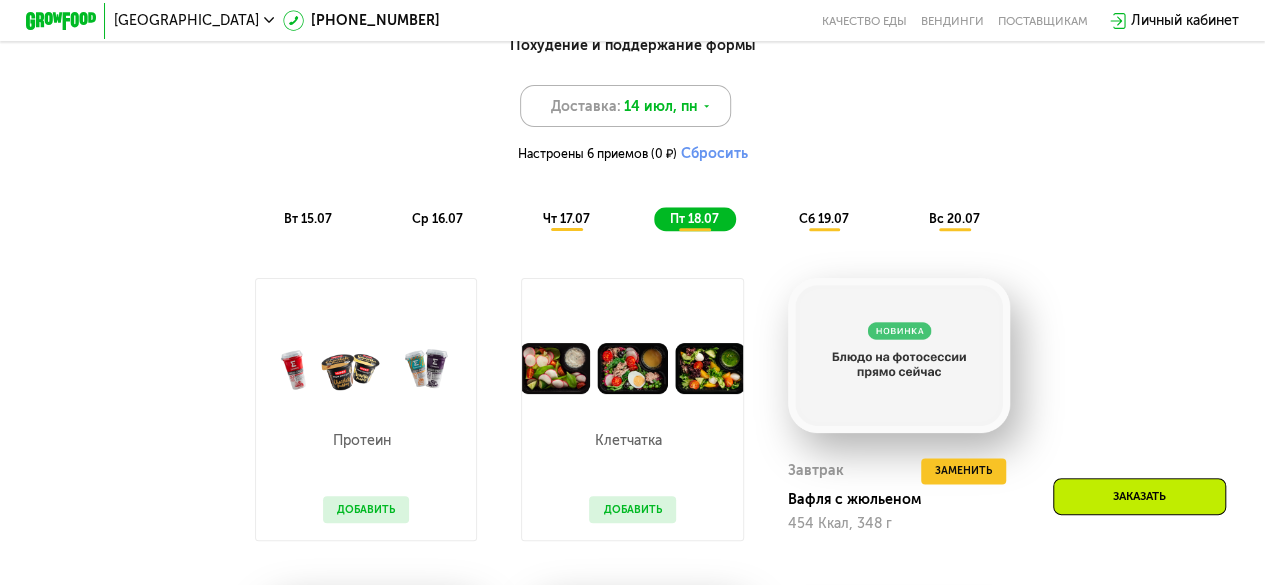 click 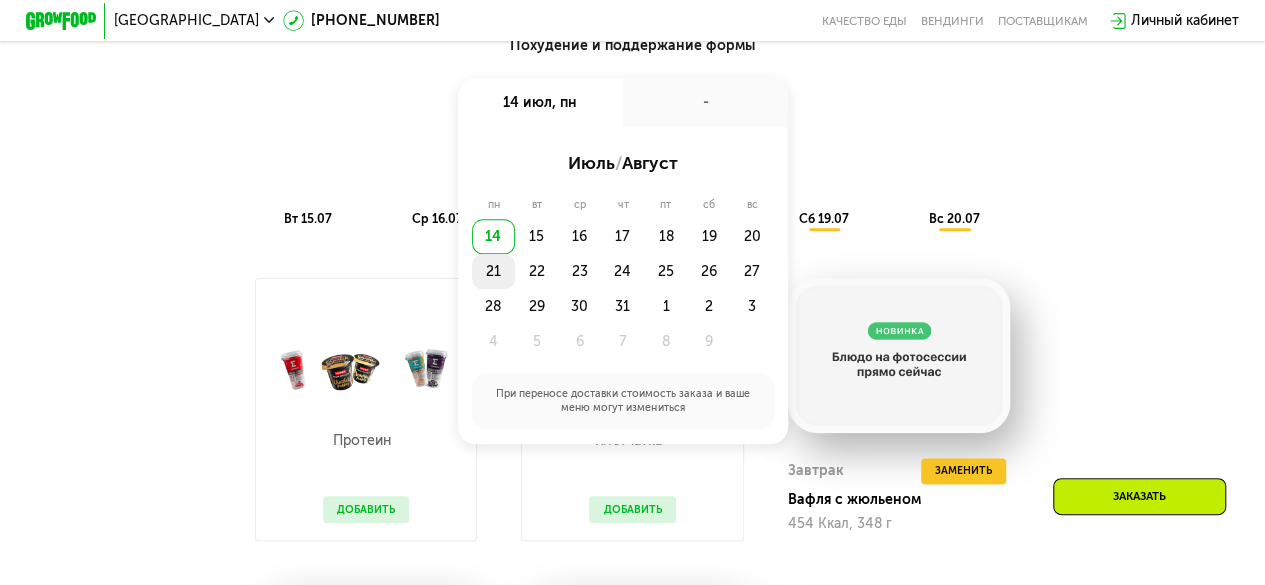 click on "21" 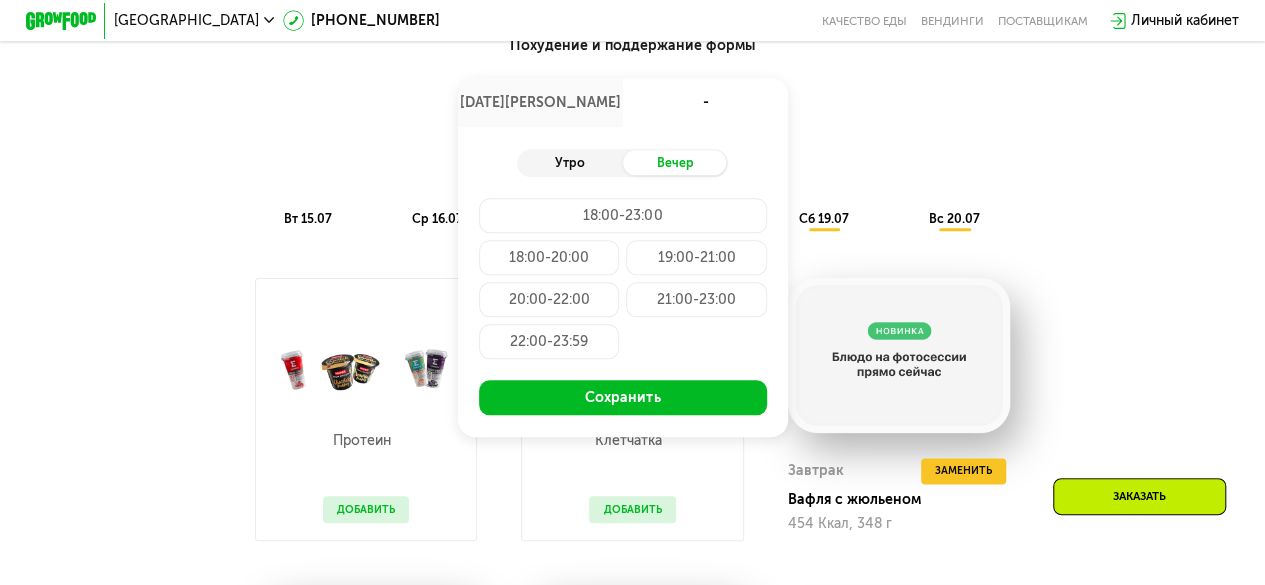 click on "Утро" at bounding box center (569, 162) 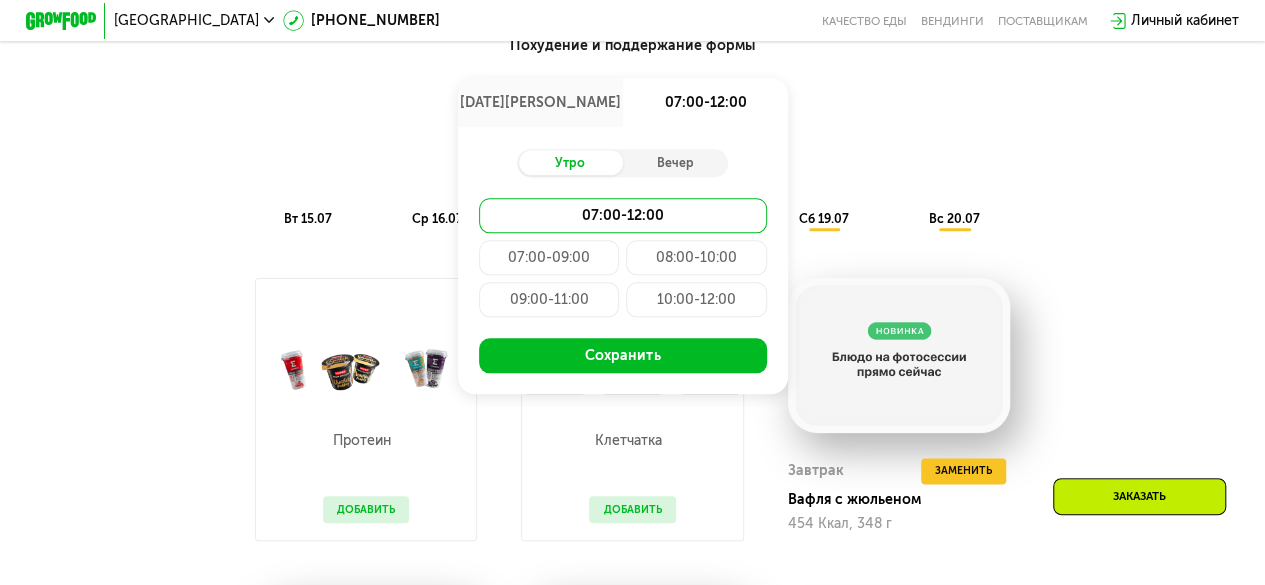 click on "07:00-09:00" 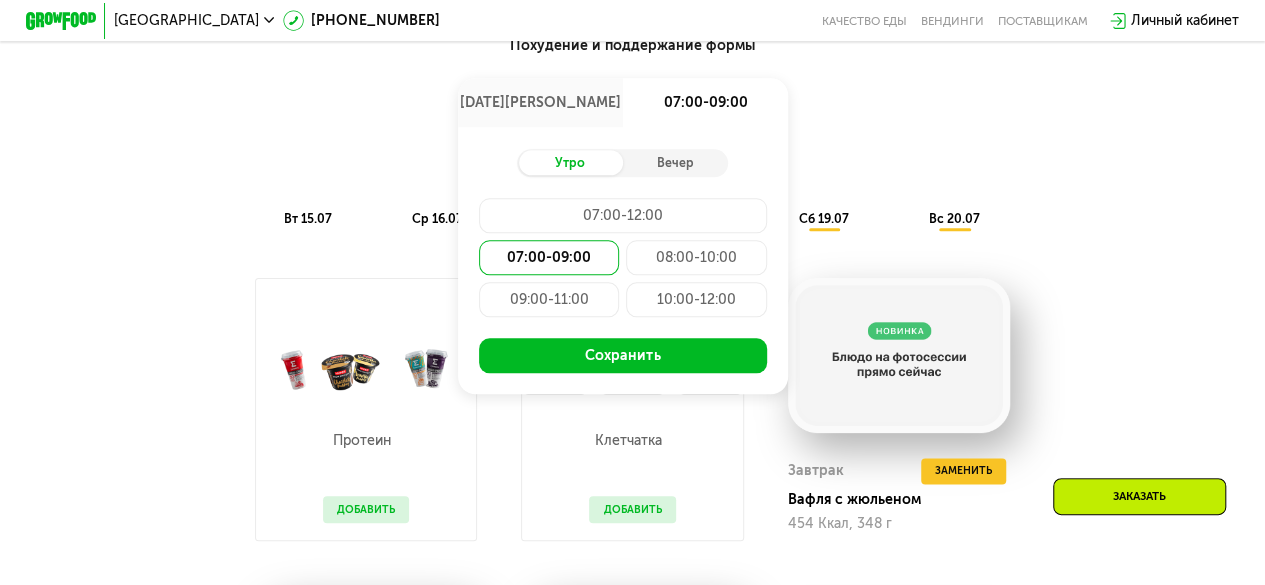 click on "07:00-12:00" 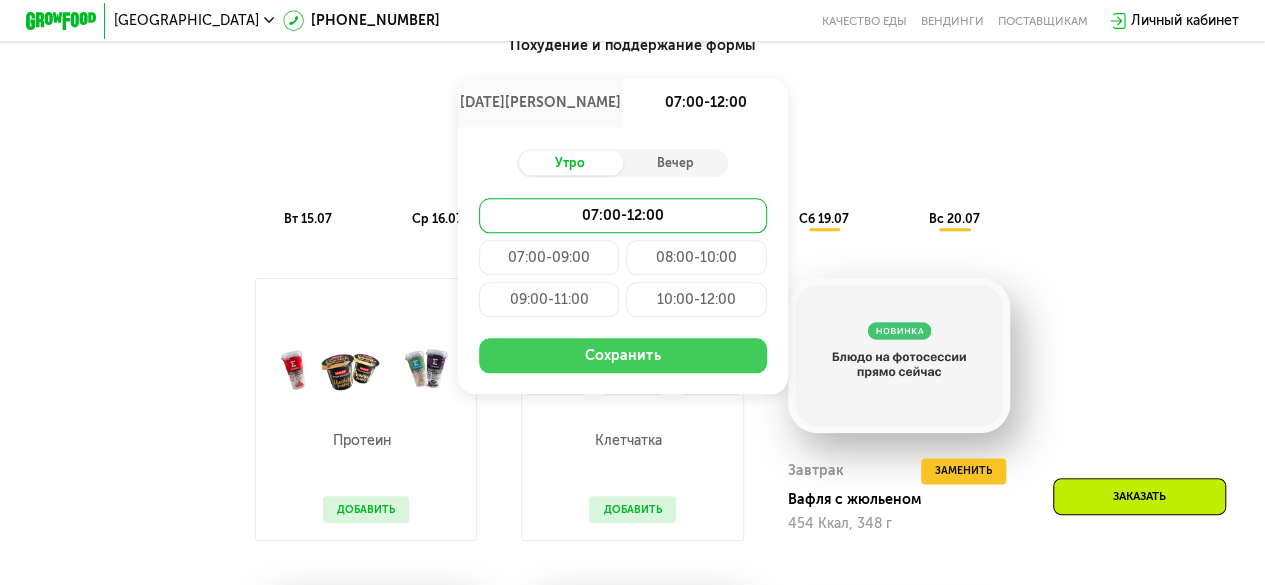 click on "Сохранить" at bounding box center (623, 355) 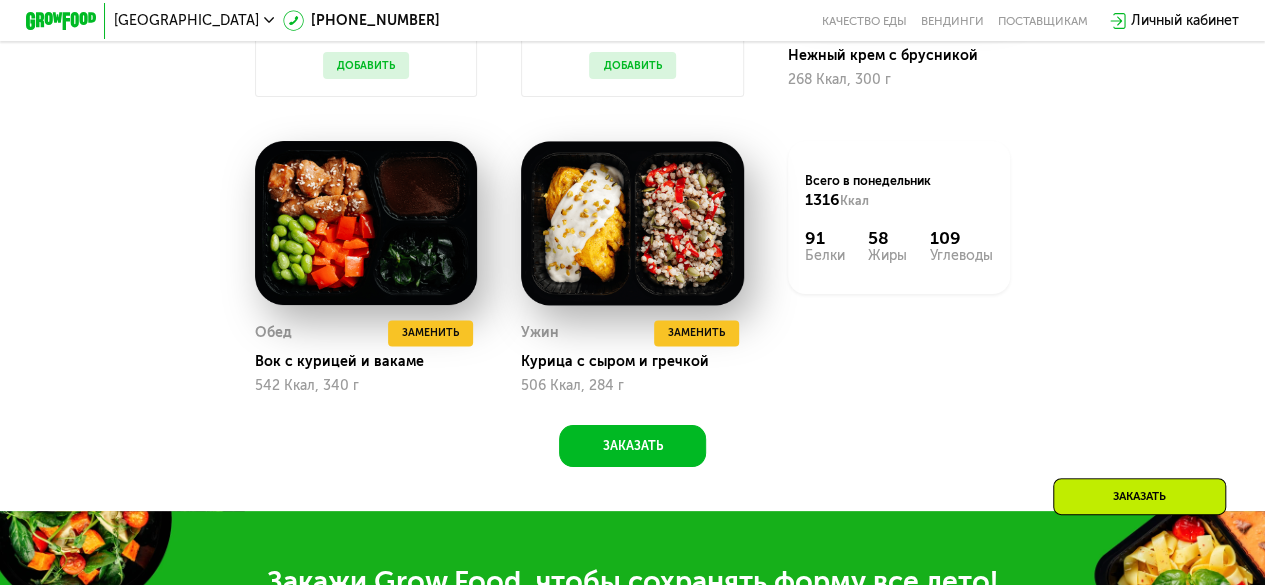 scroll, scrollTop: 1400, scrollLeft: 0, axis: vertical 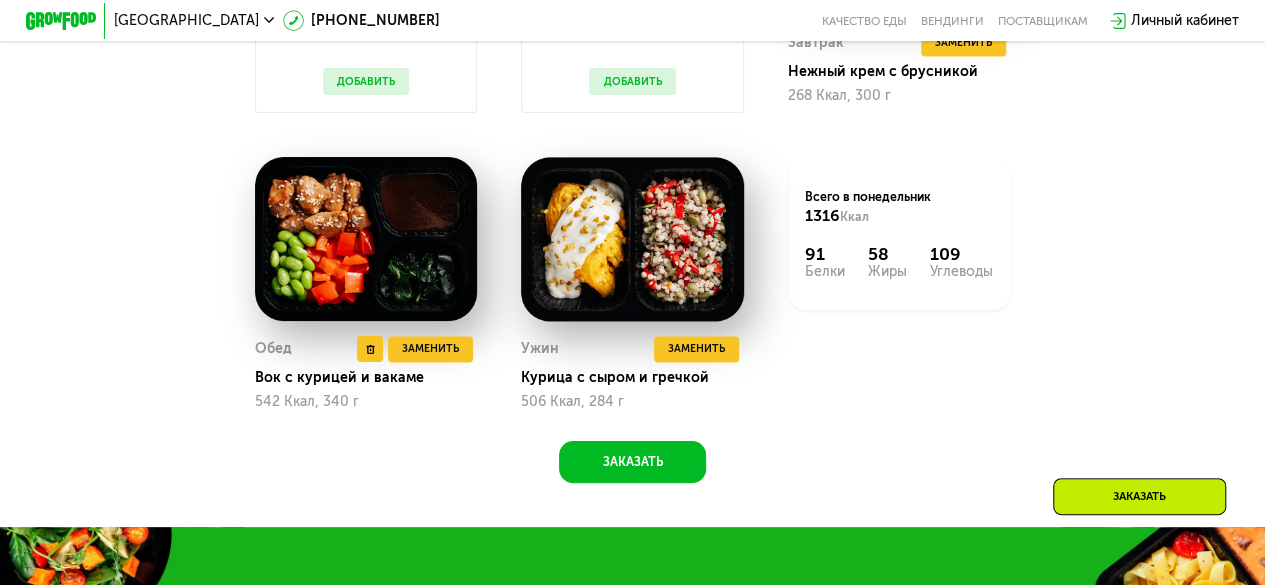 click at bounding box center (366, 239) 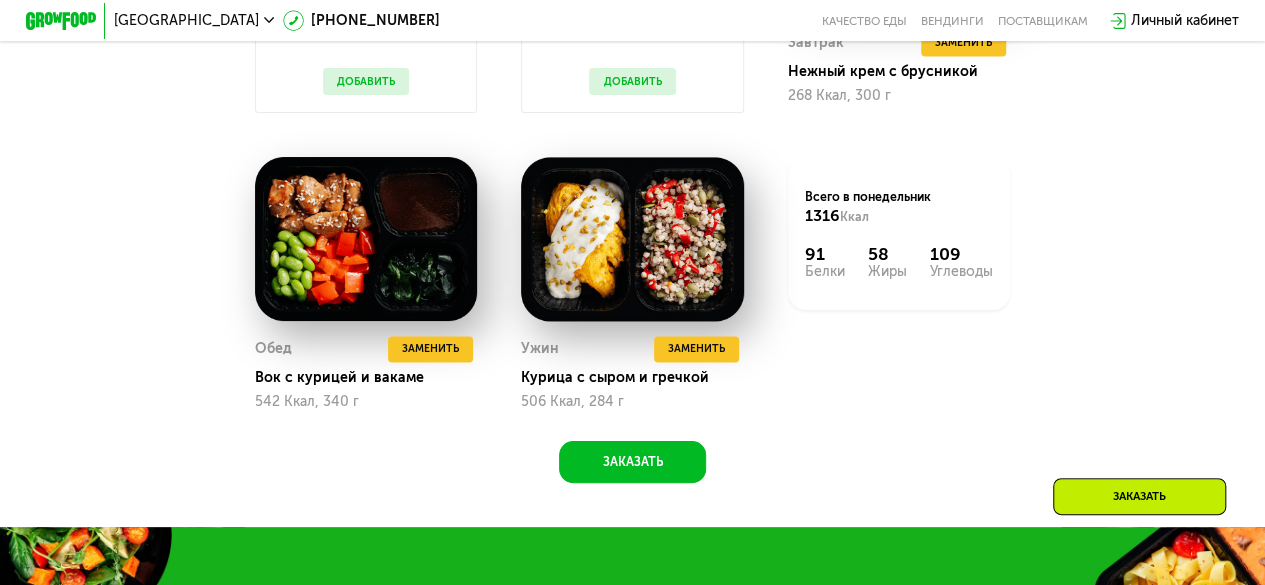 click on "Обед  Удалить Обед  Заменить   Заменить Обед Вок с курицей и вакаме 542 Ккал, 340 г" 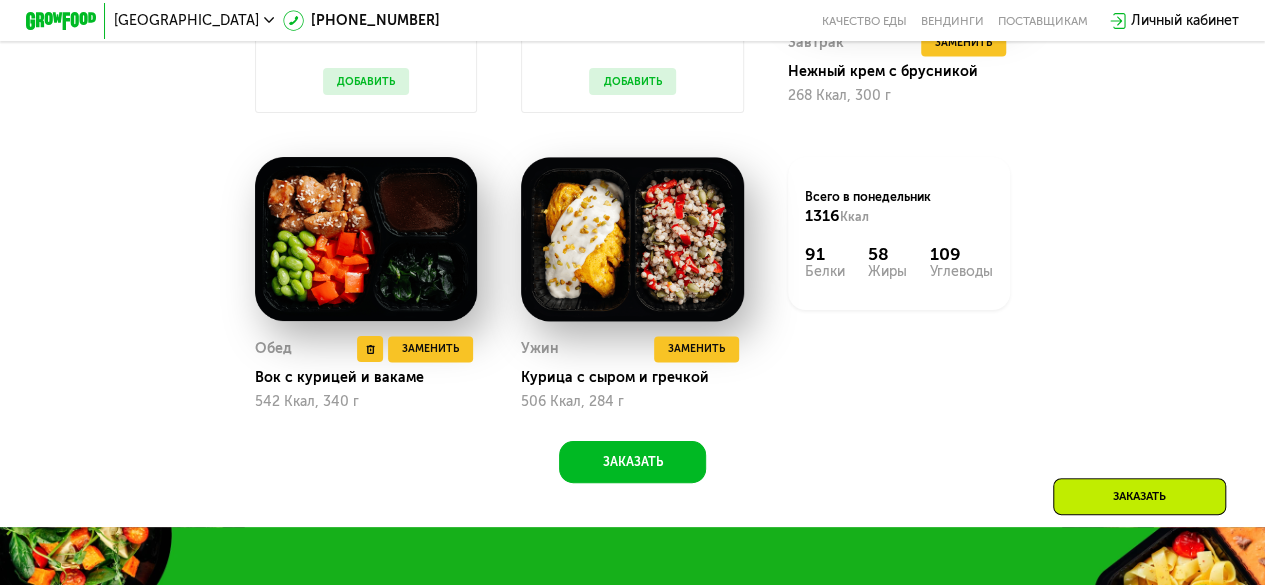 click on "Обед" at bounding box center (273, 349) 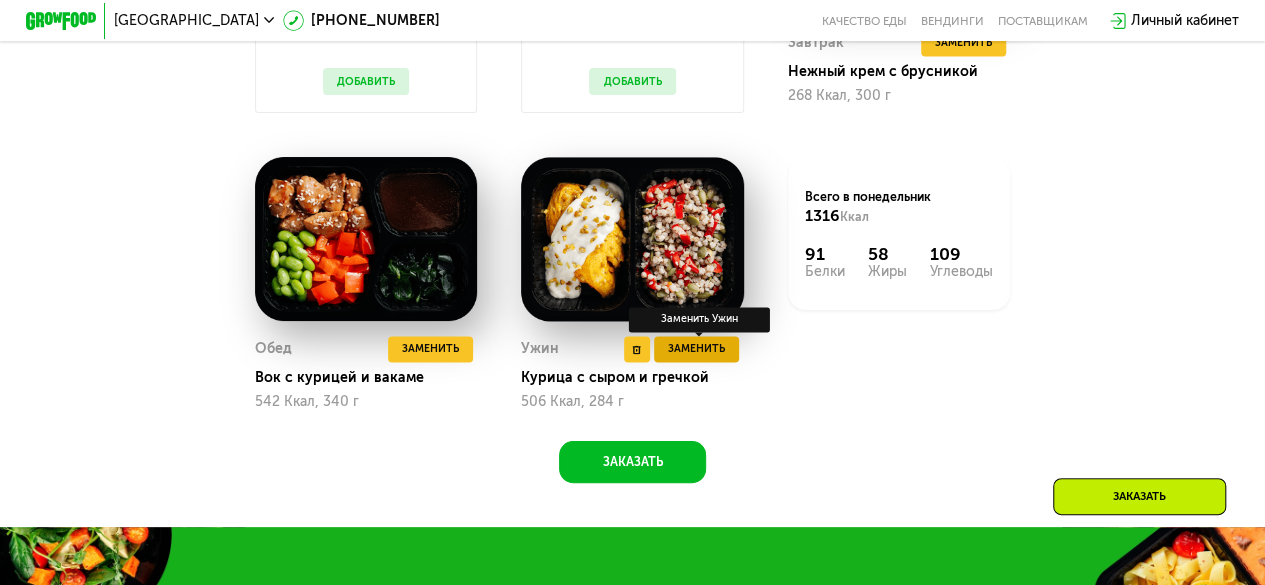 click on "Заменить" at bounding box center (696, 349) 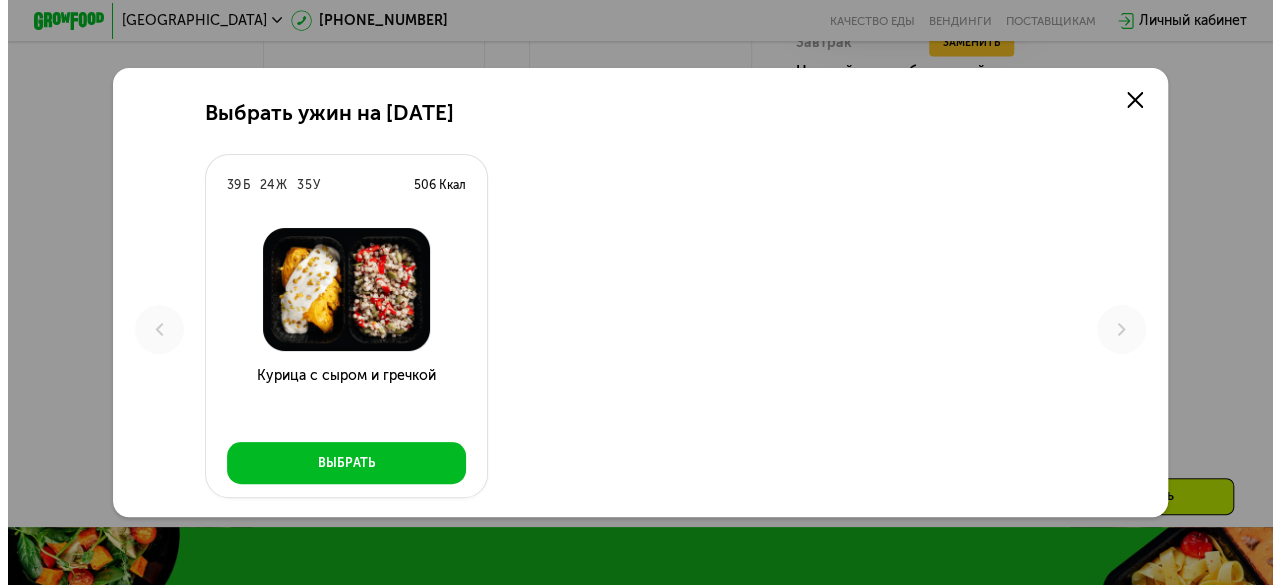 scroll, scrollTop: 0, scrollLeft: 0, axis: both 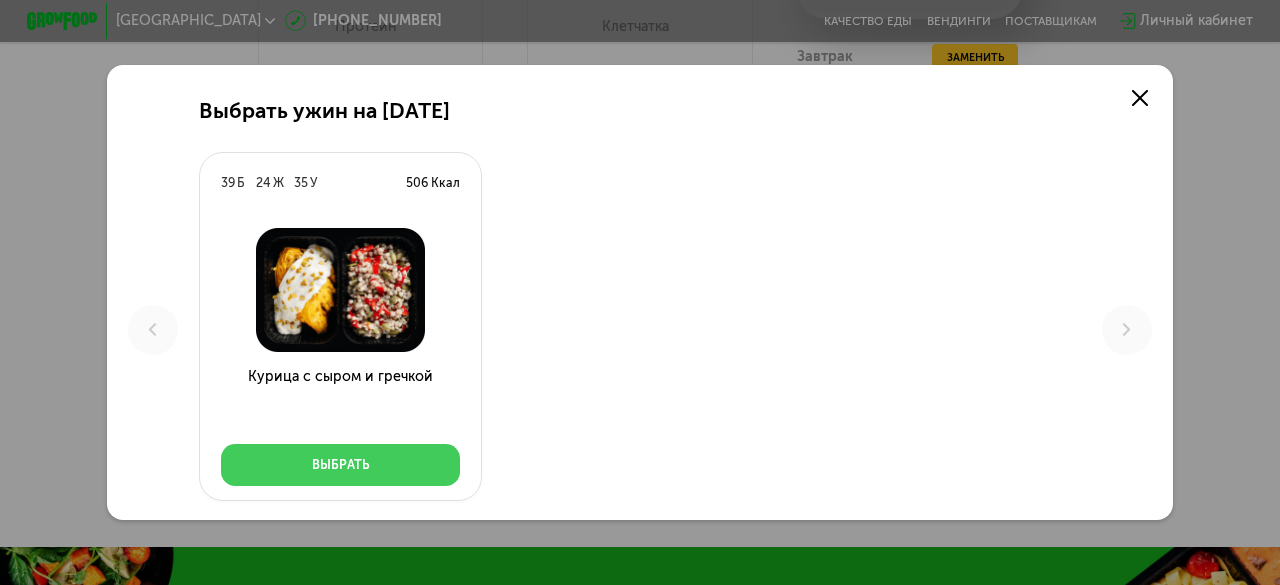click on "Выбрать" at bounding box center (340, 465) 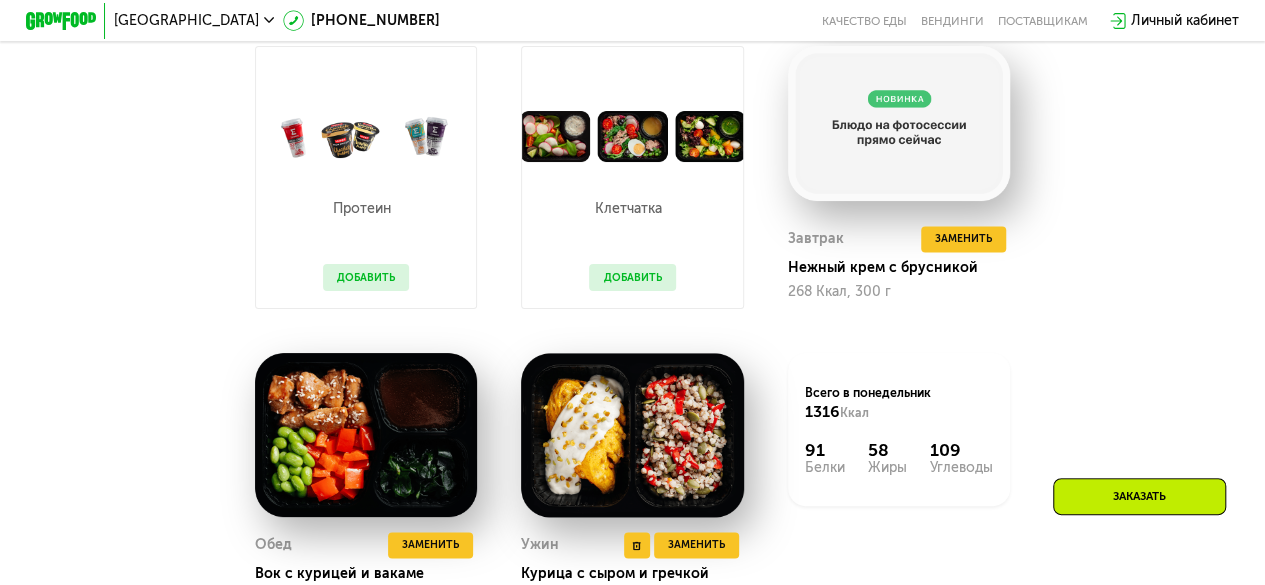 scroll, scrollTop: 1100, scrollLeft: 0, axis: vertical 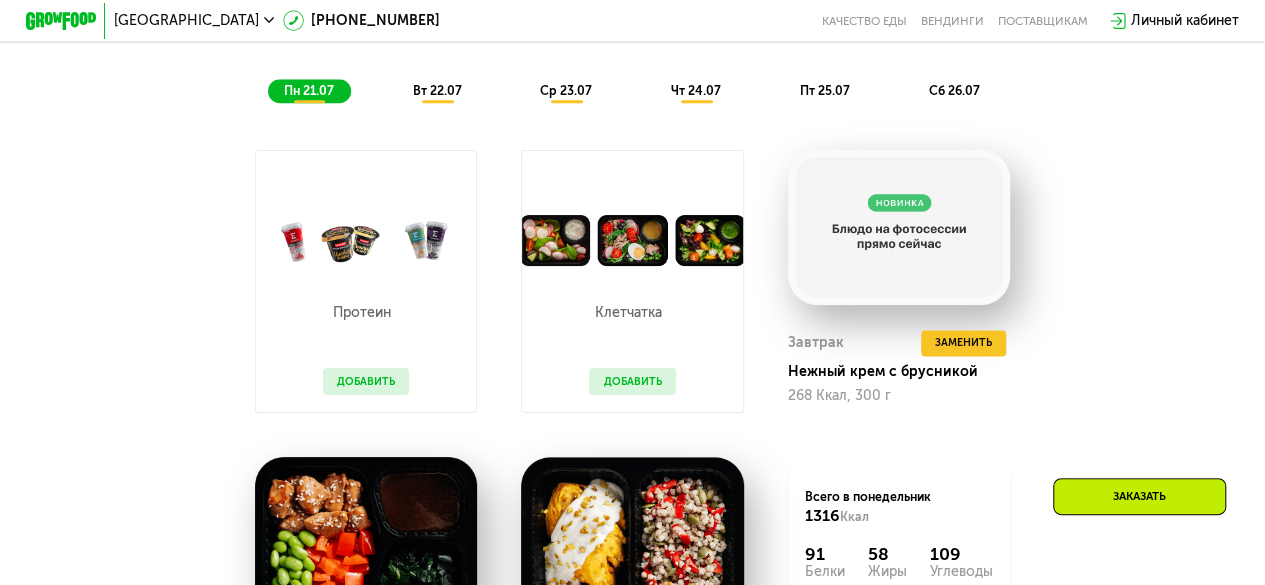 click on "вт 22.07" at bounding box center (436, 90) 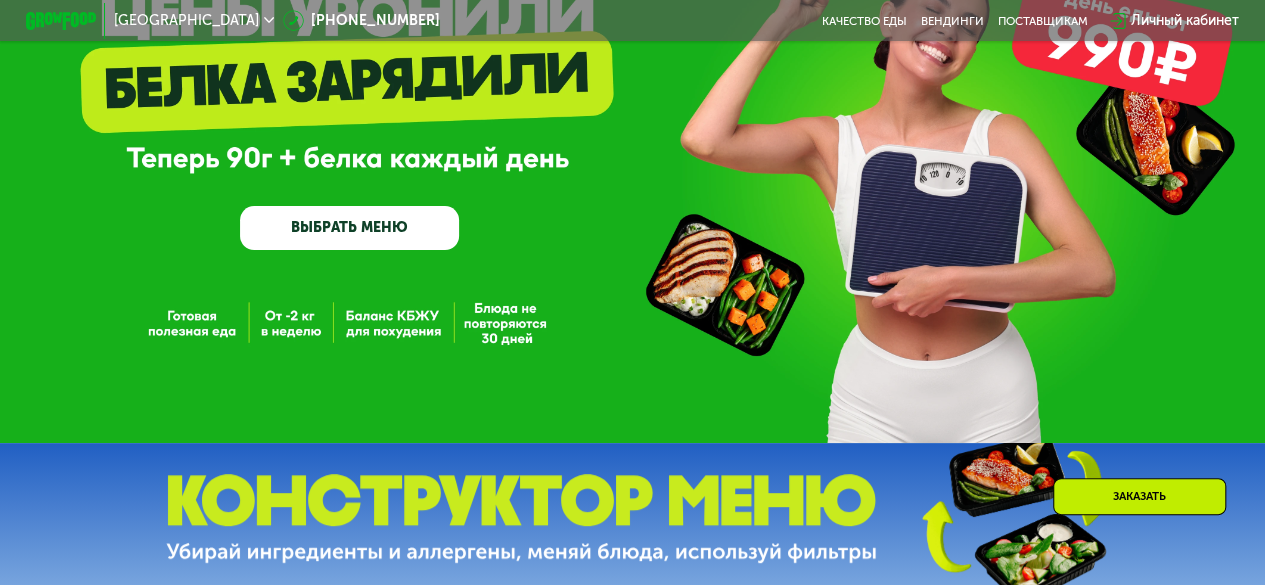 scroll, scrollTop: 0, scrollLeft: 0, axis: both 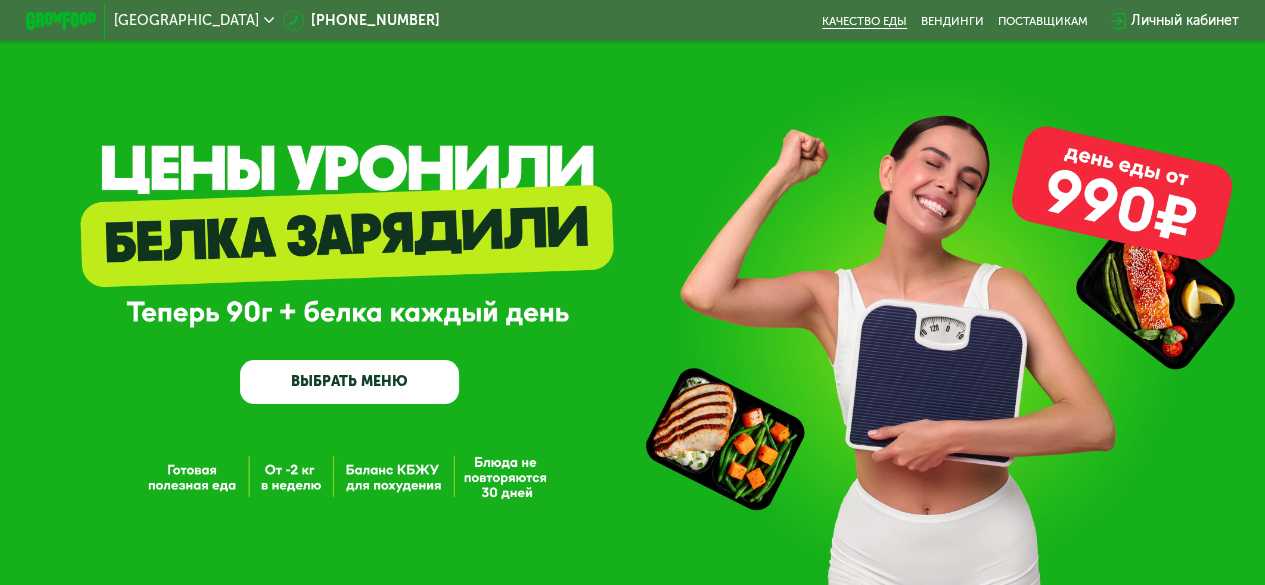 click on "Качество еды" at bounding box center (864, 21) 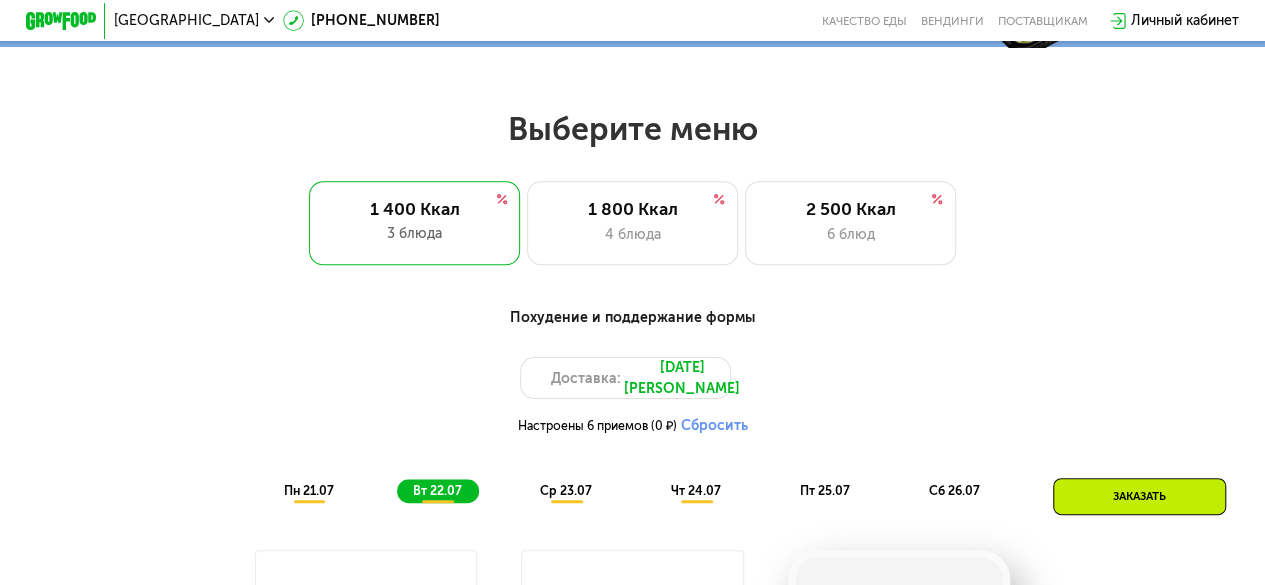 scroll, scrollTop: 1000, scrollLeft: 0, axis: vertical 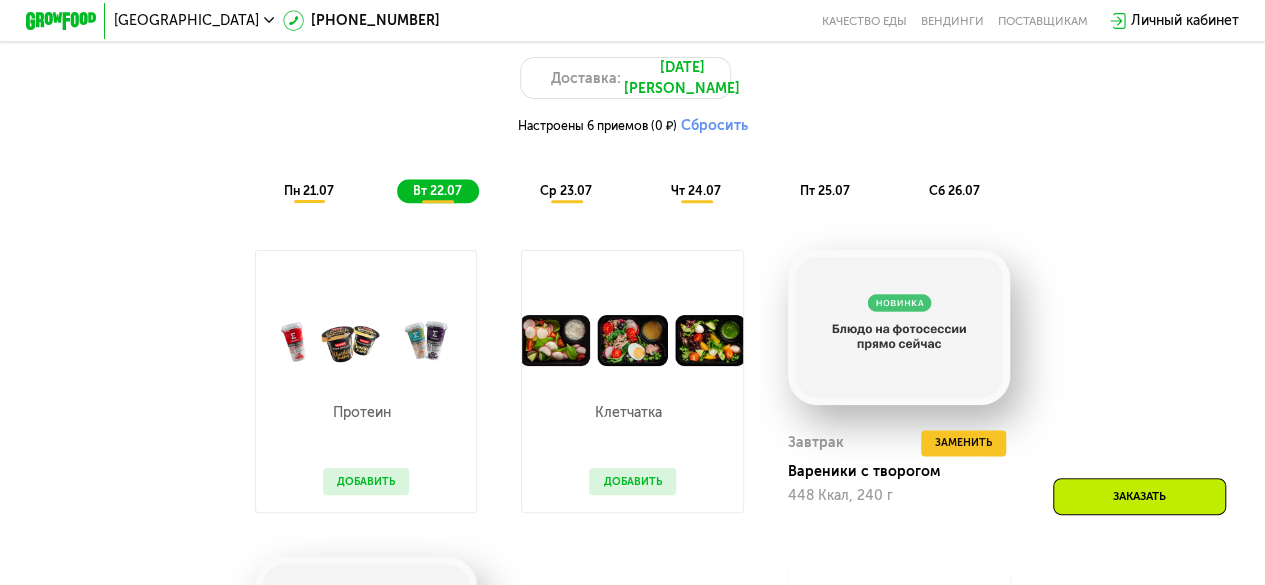 click on "Личный кабинет" at bounding box center [1185, 20] 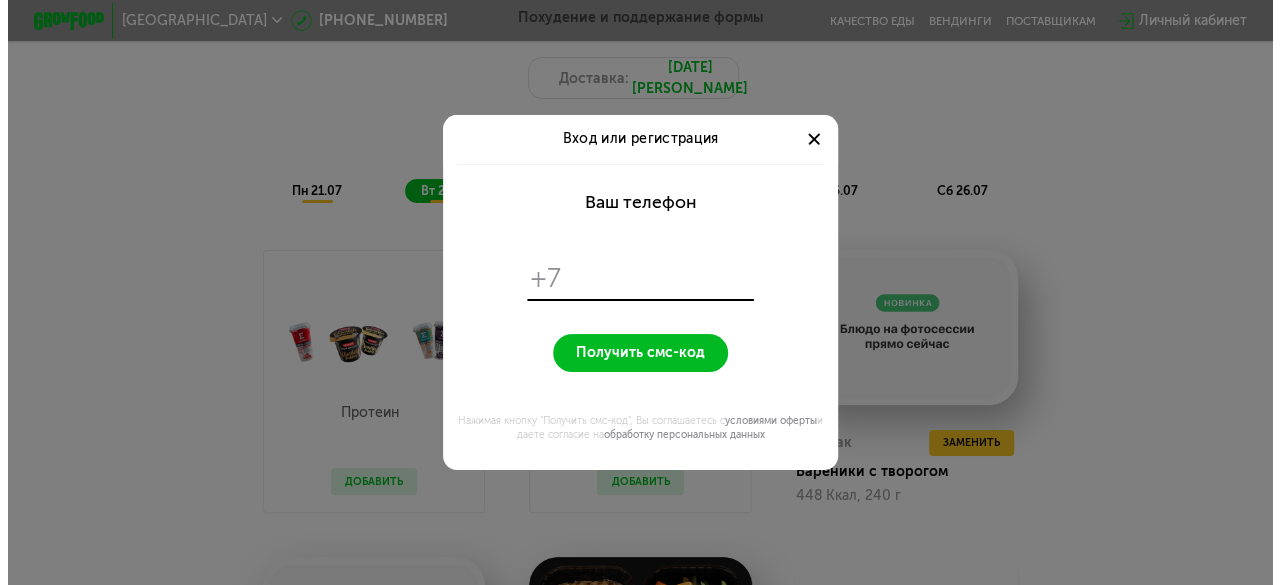 scroll, scrollTop: 0, scrollLeft: 0, axis: both 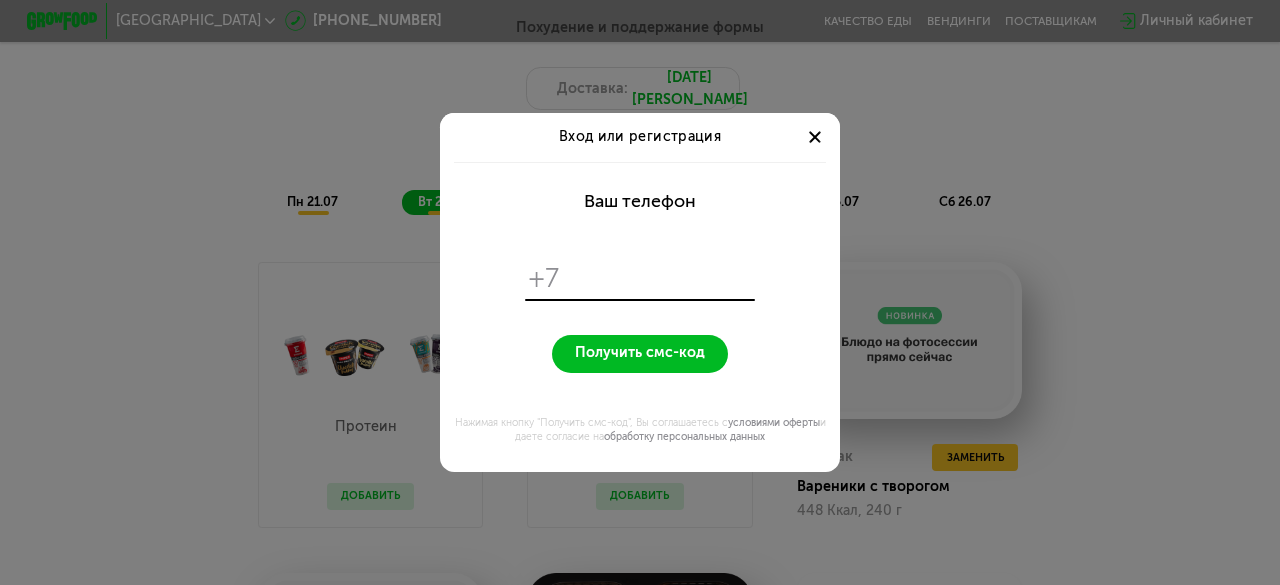click at bounding box center (814, 137) 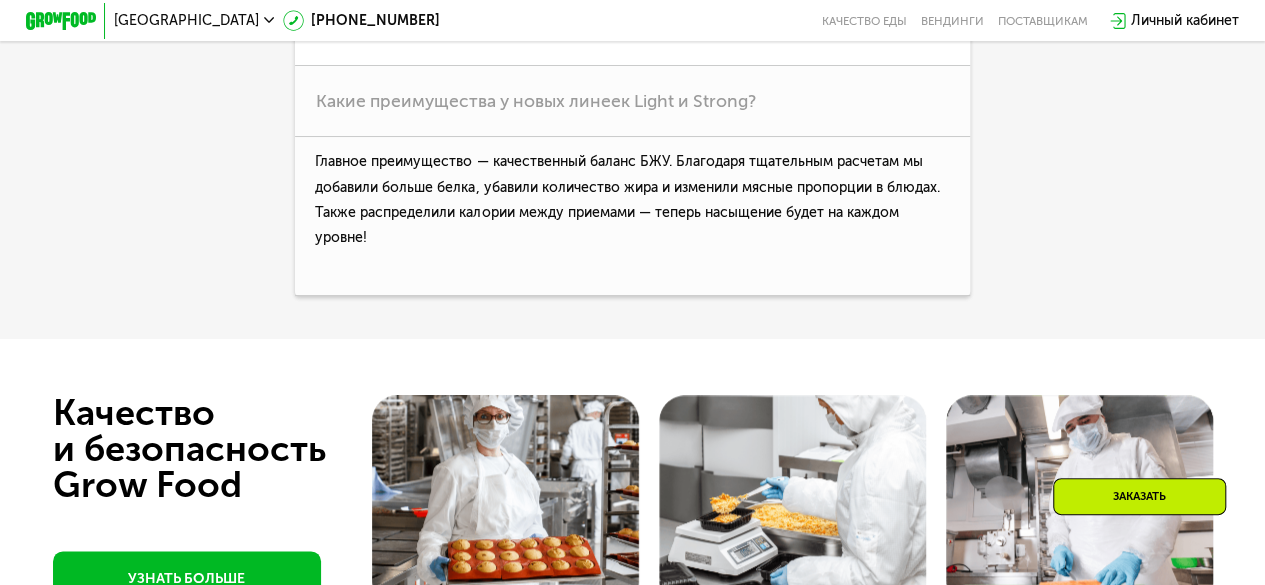 scroll, scrollTop: 4500, scrollLeft: 0, axis: vertical 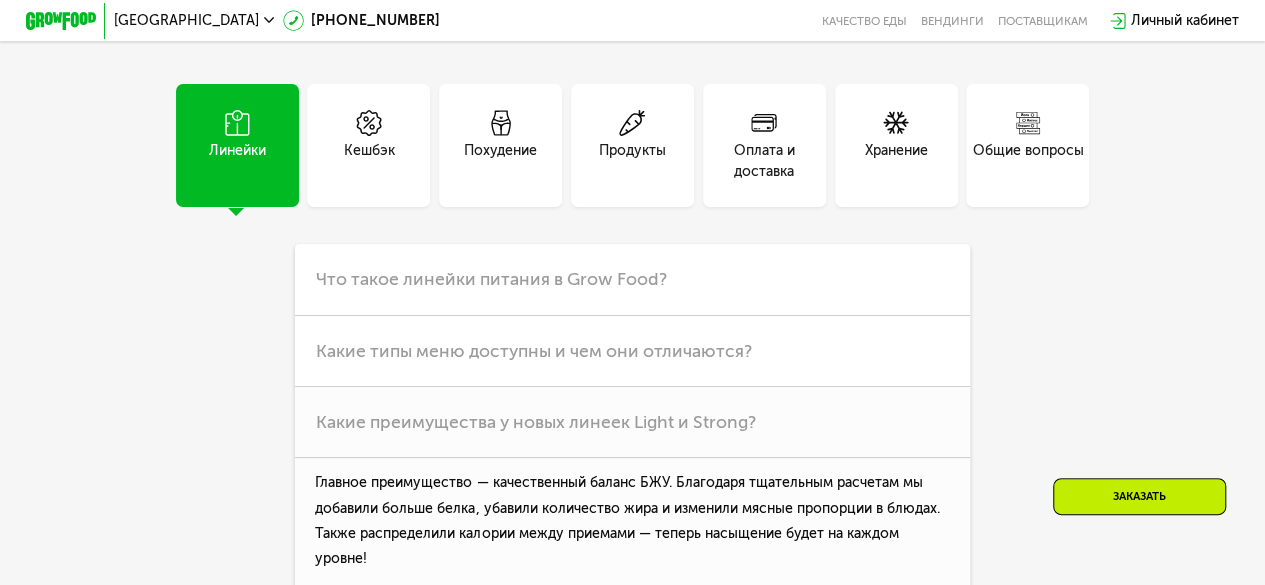 click on "Общие вопросы" at bounding box center (1027, 161) 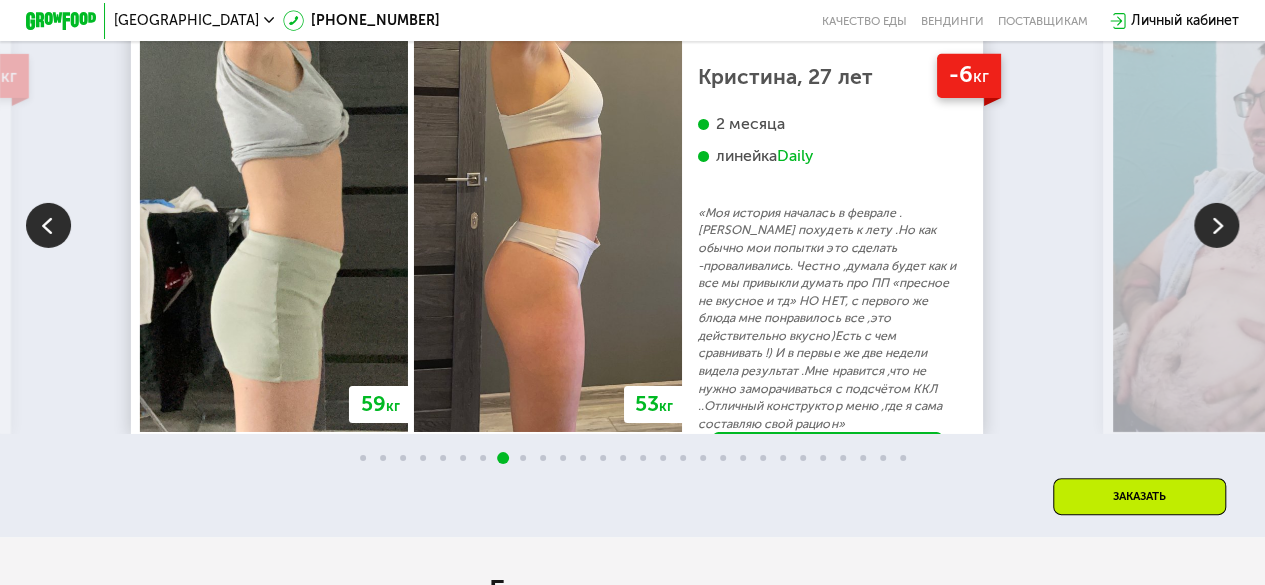 scroll, scrollTop: 3200, scrollLeft: 0, axis: vertical 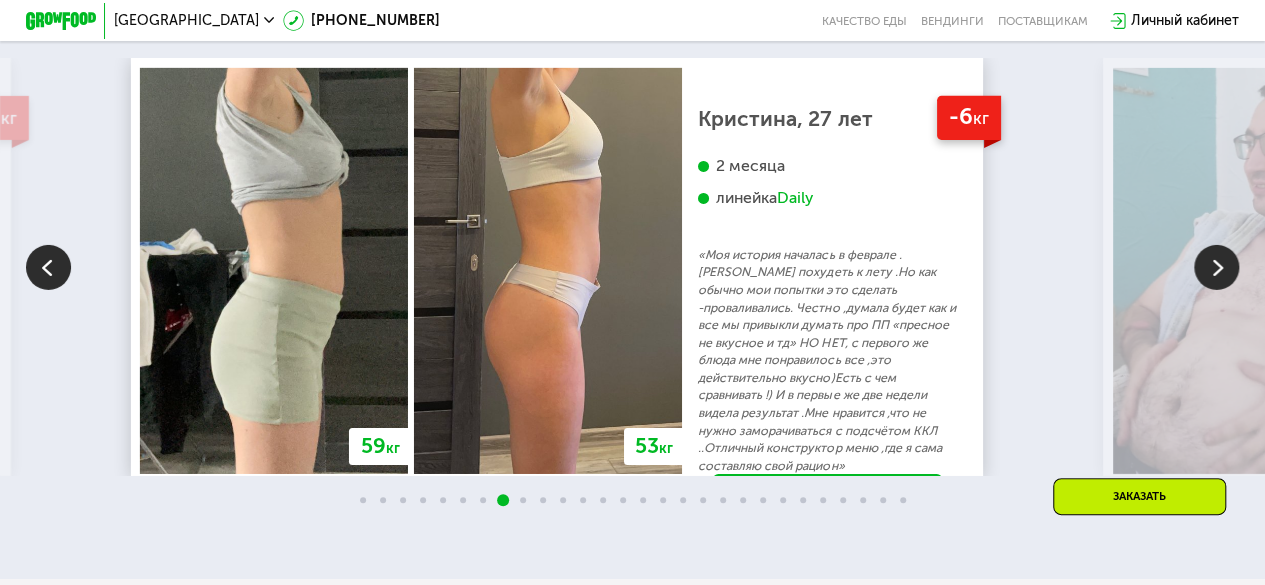 click at bounding box center (1216, 267) 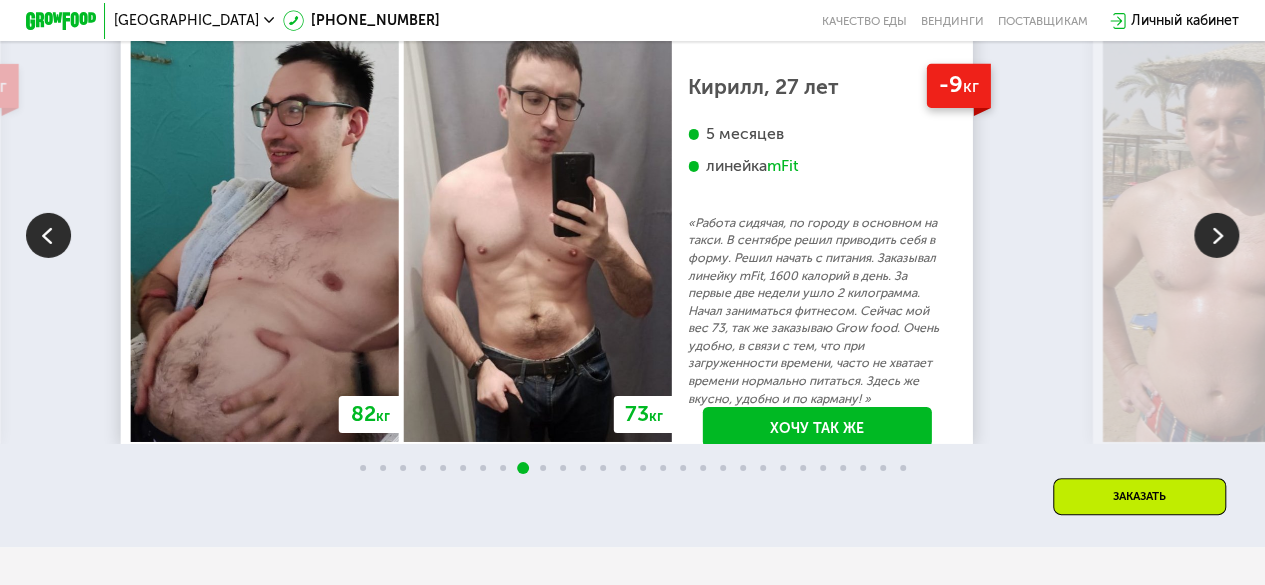 scroll, scrollTop: 3200, scrollLeft: 0, axis: vertical 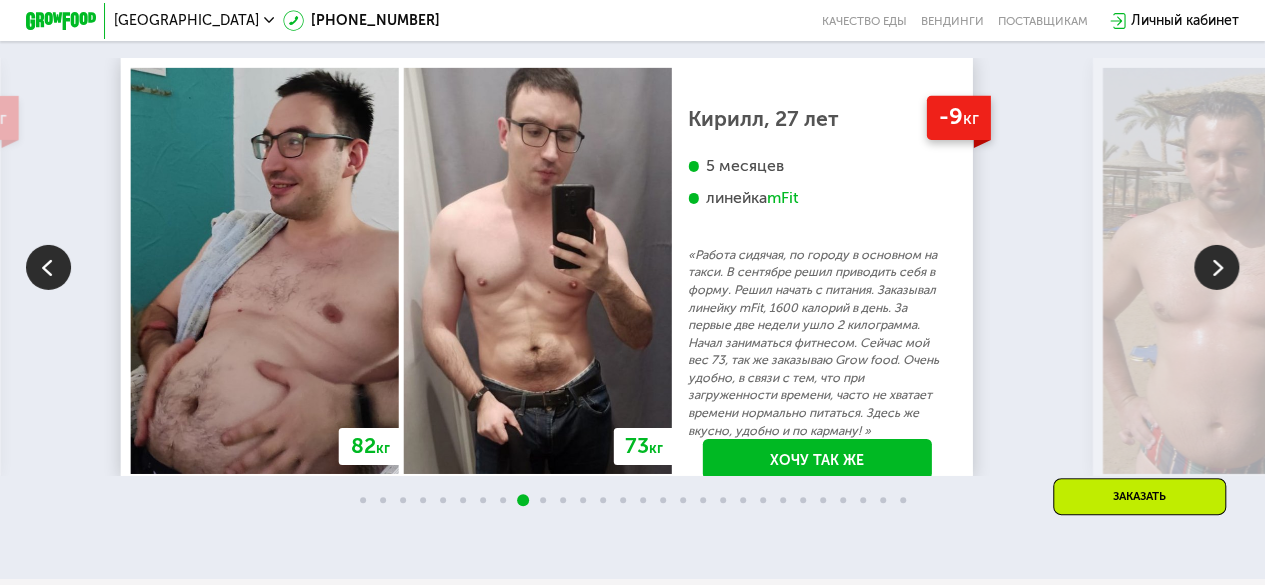 click at bounding box center [1216, 267] 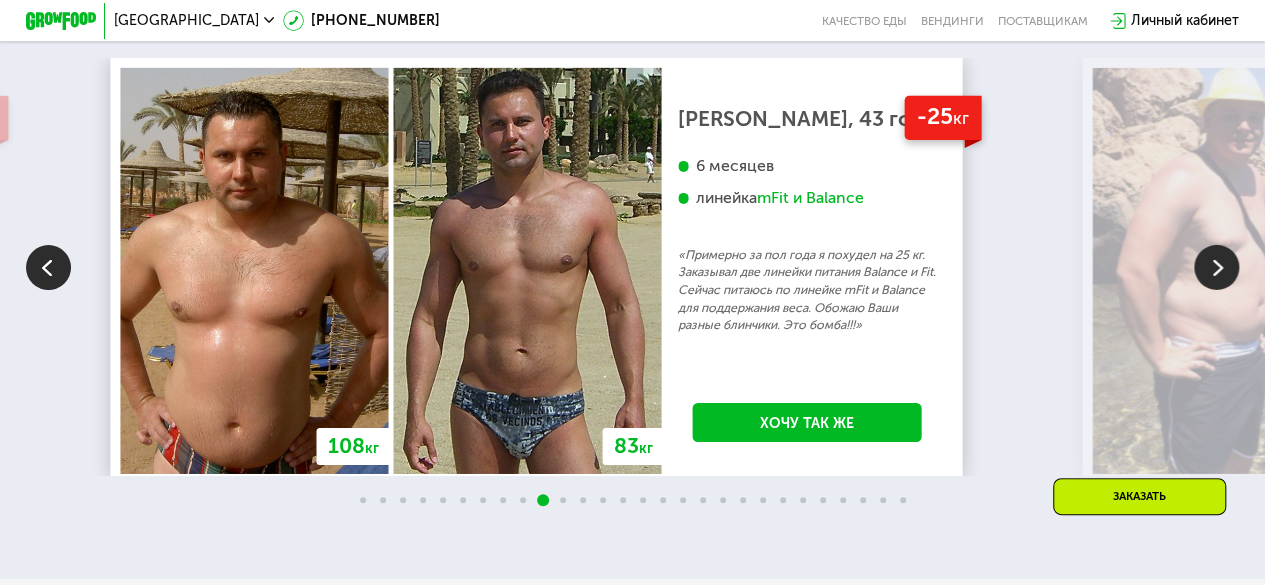 click at bounding box center (1216, 267) 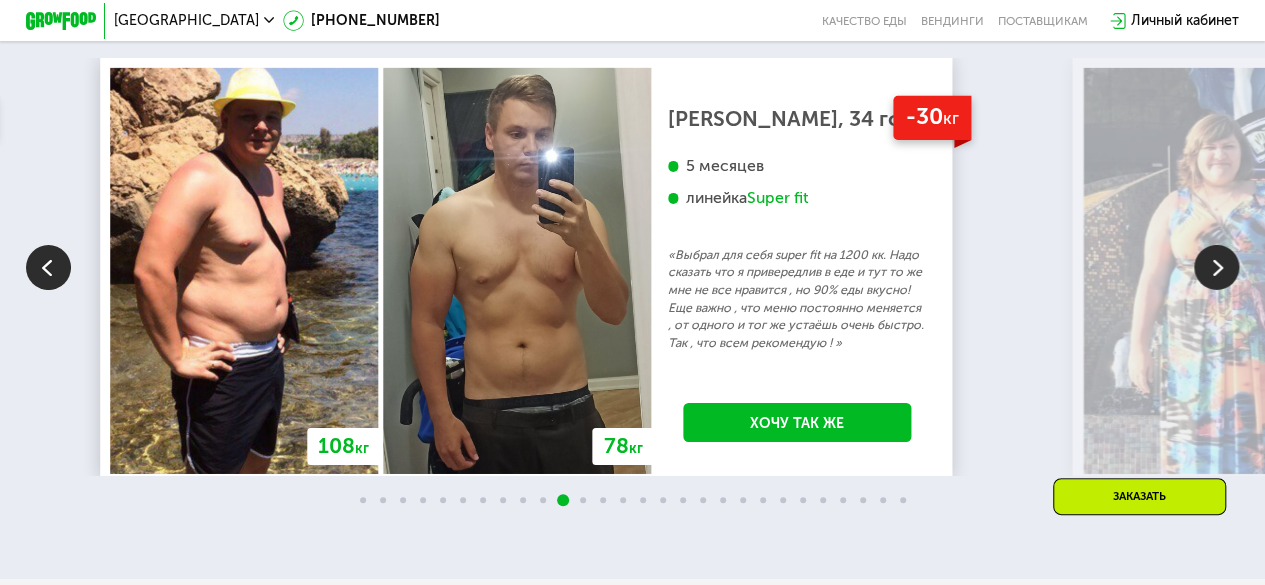 click at bounding box center (1216, 267) 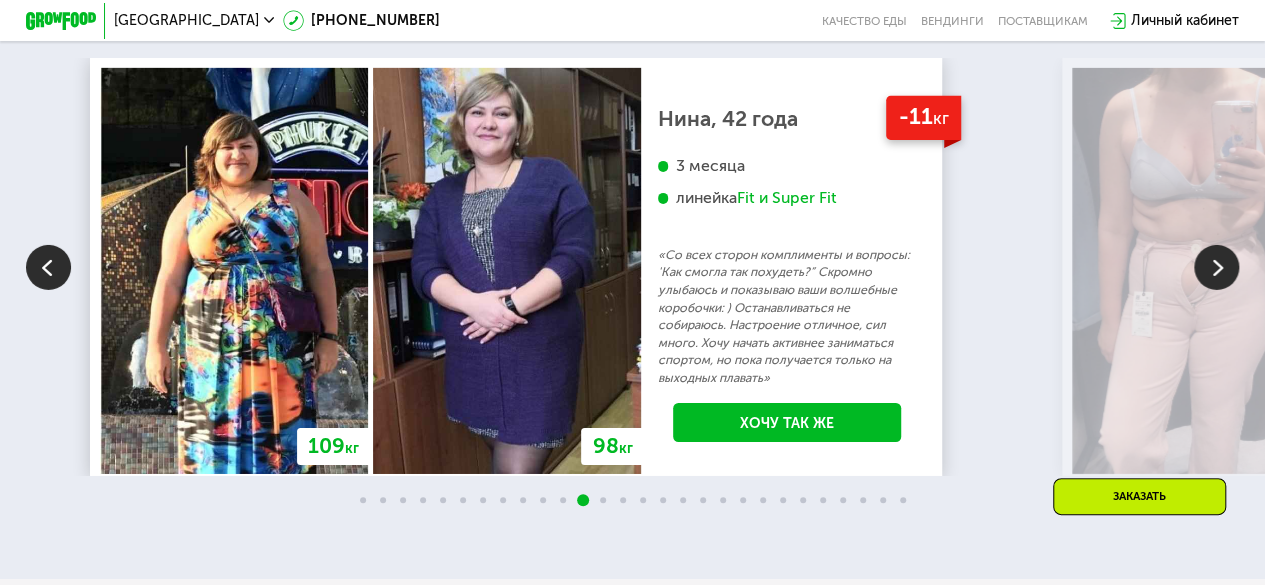 click at bounding box center (1216, 267) 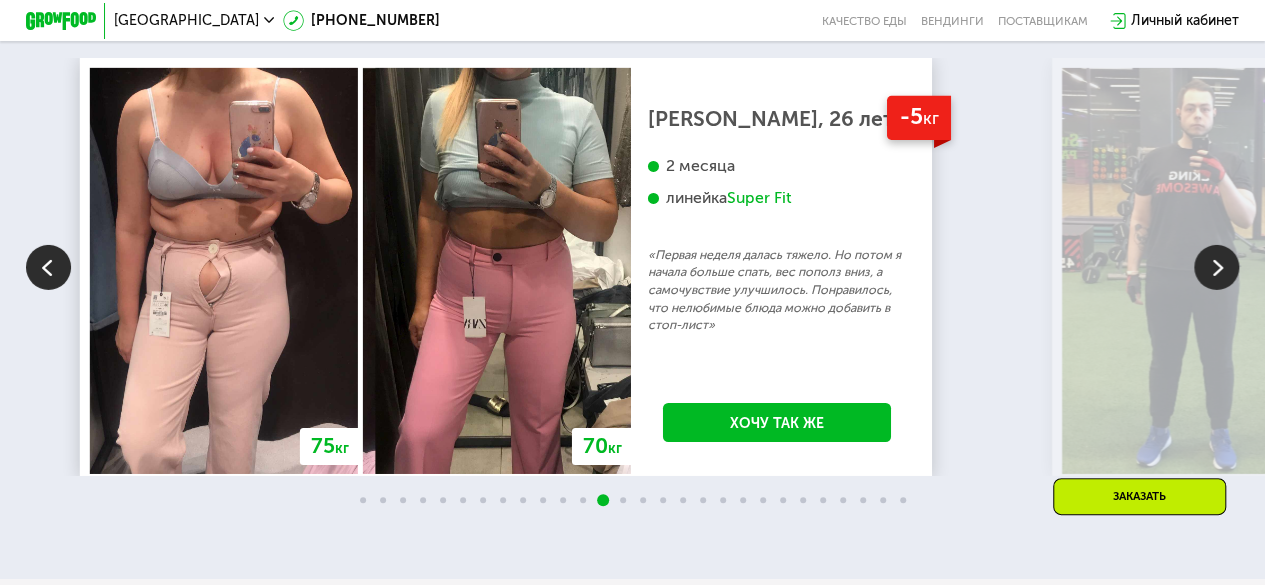 click at bounding box center (1216, 267) 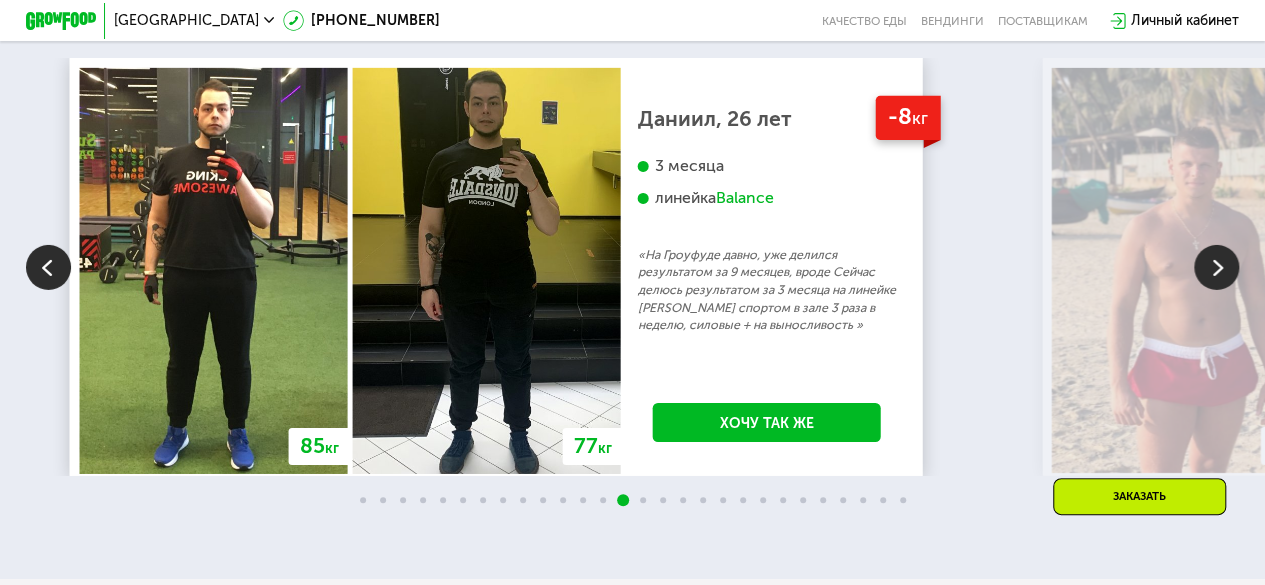 click at bounding box center [1216, 267] 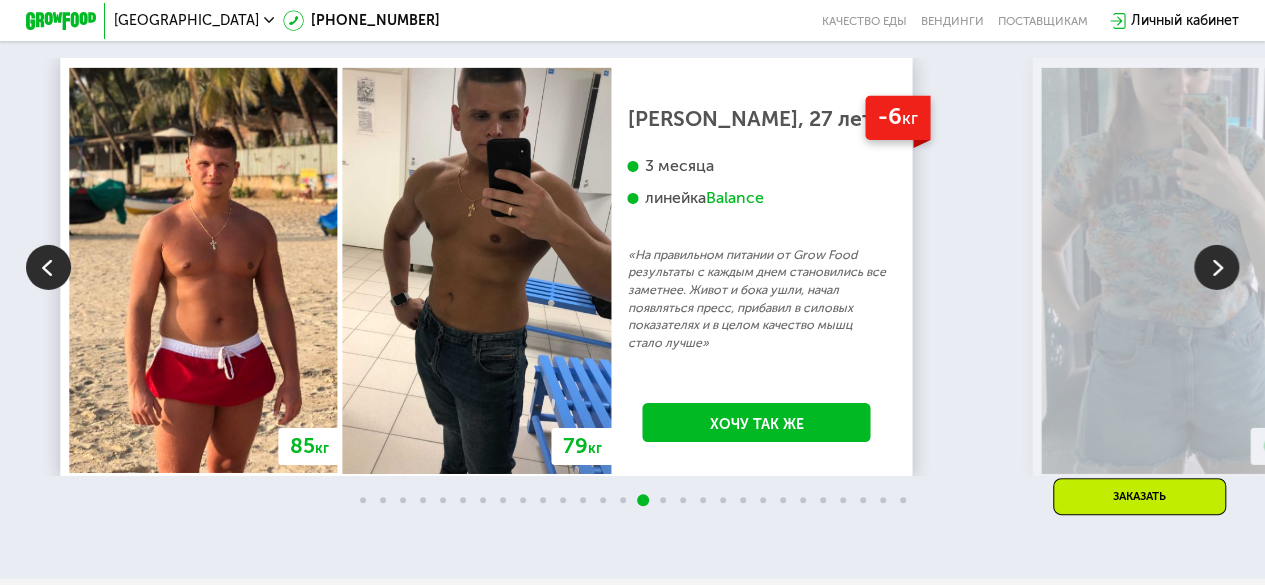 click at bounding box center (1216, 267) 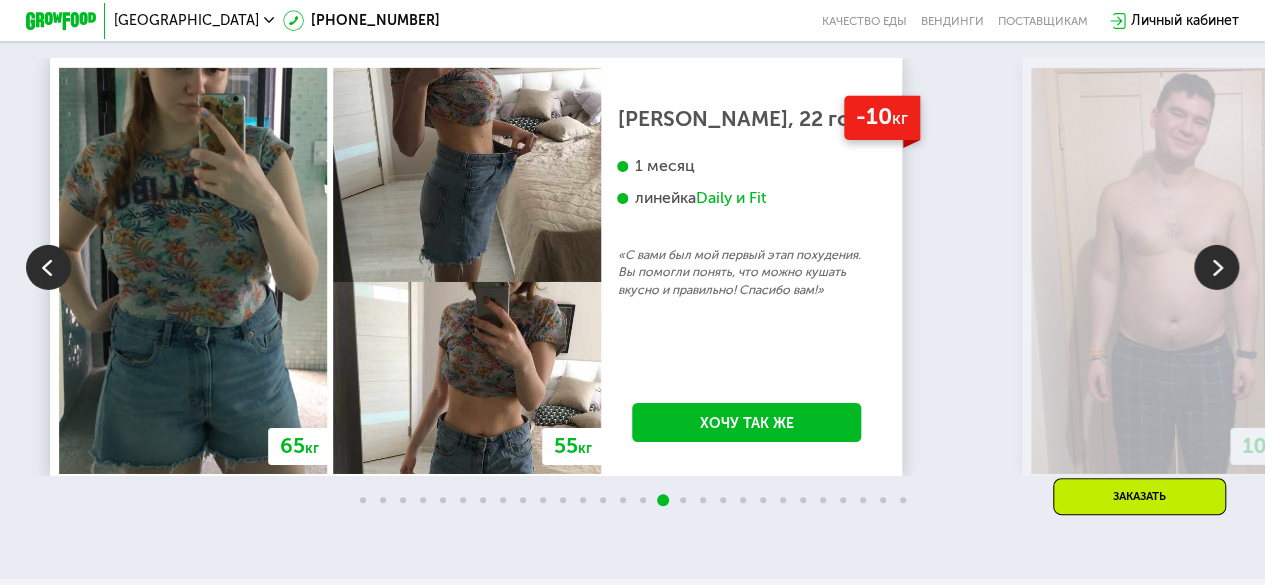 click at bounding box center [1216, 267] 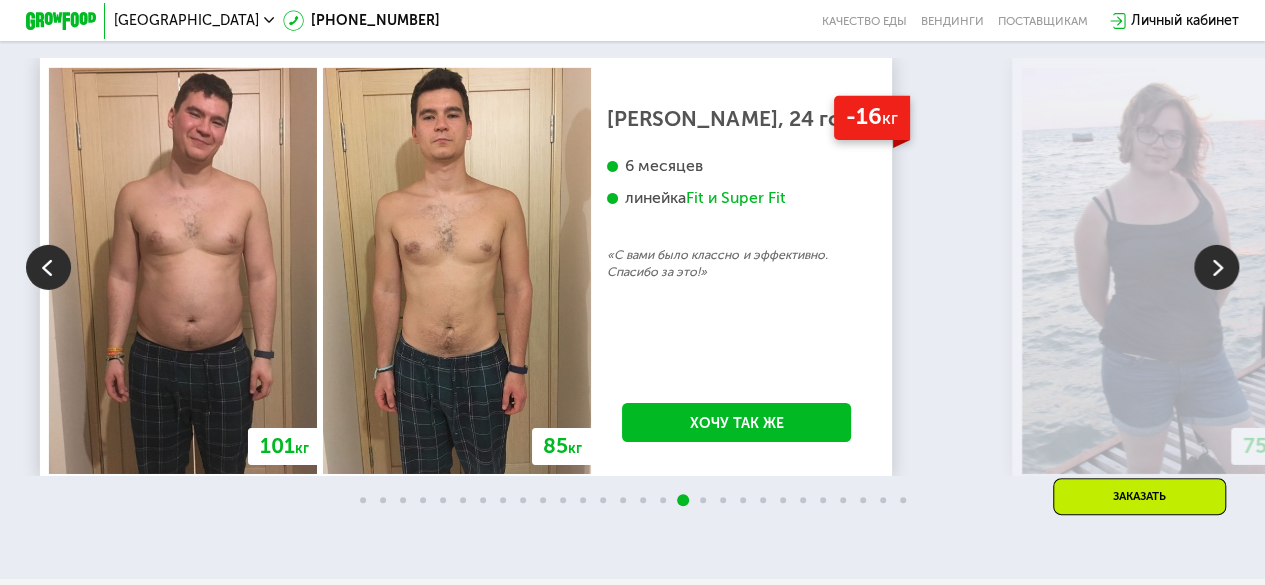 click at bounding box center [1216, 267] 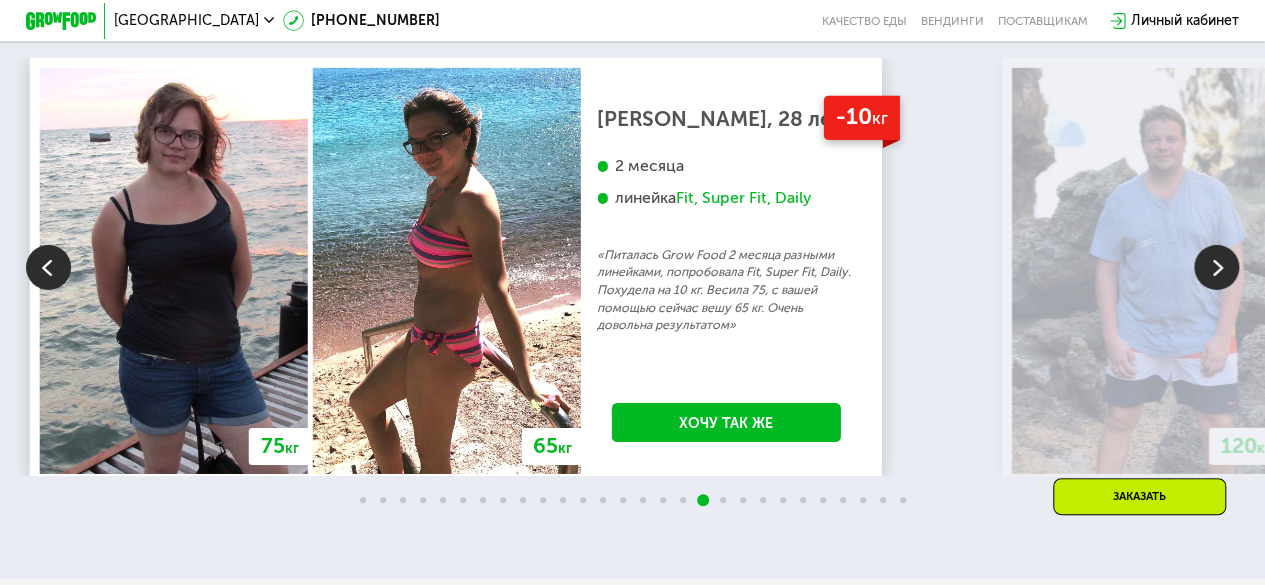 click at bounding box center [1216, 267] 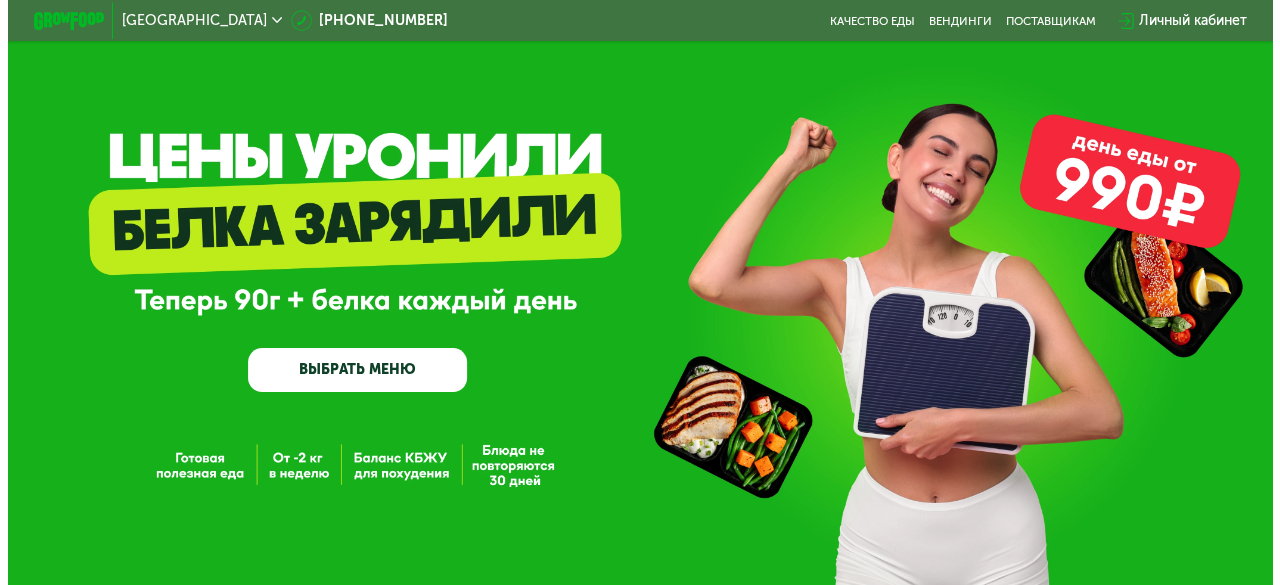 scroll, scrollTop: 0, scrollLeft: 0, axis: both 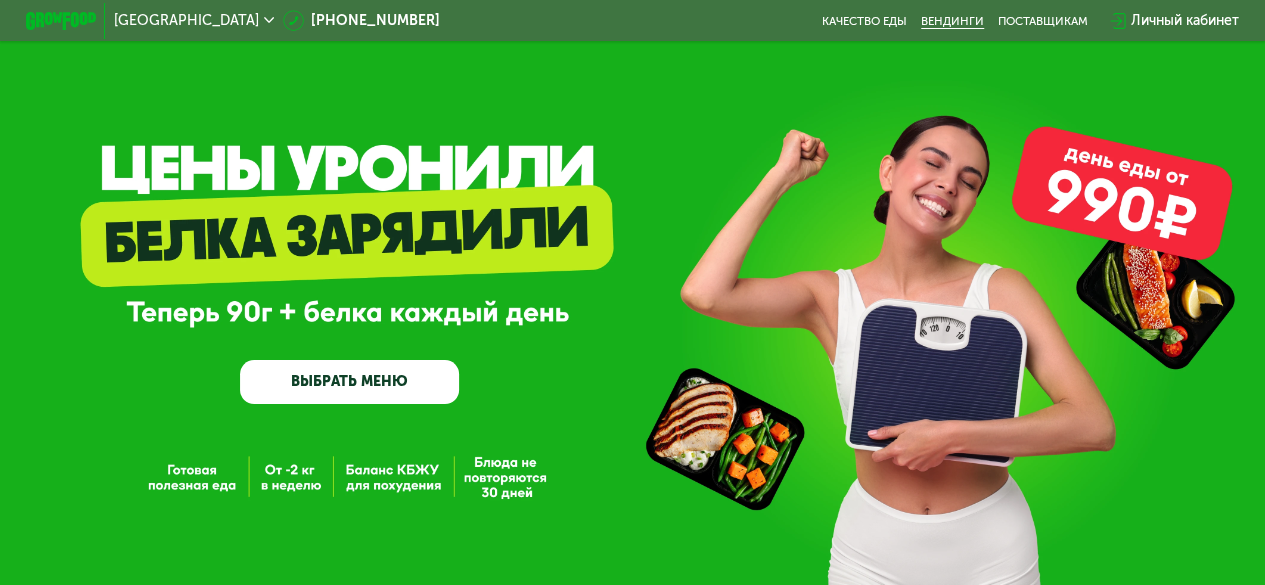 click on "Вендинги" at bounding box center (952, 21) 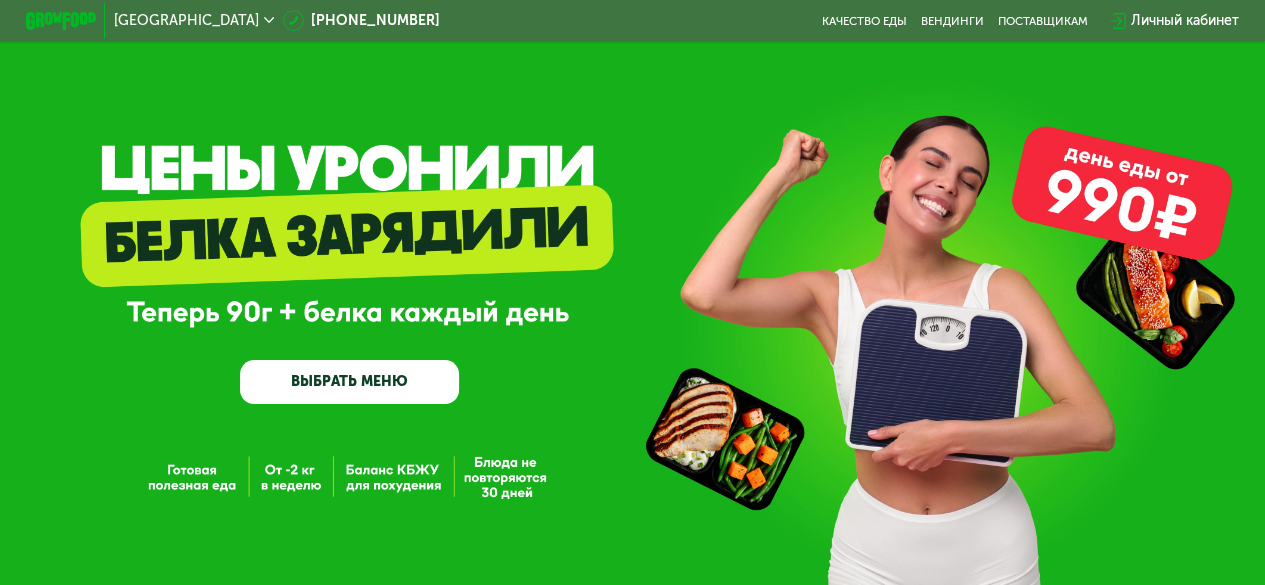 click on "Личный кабинет" at bounding box center (1185, 20) 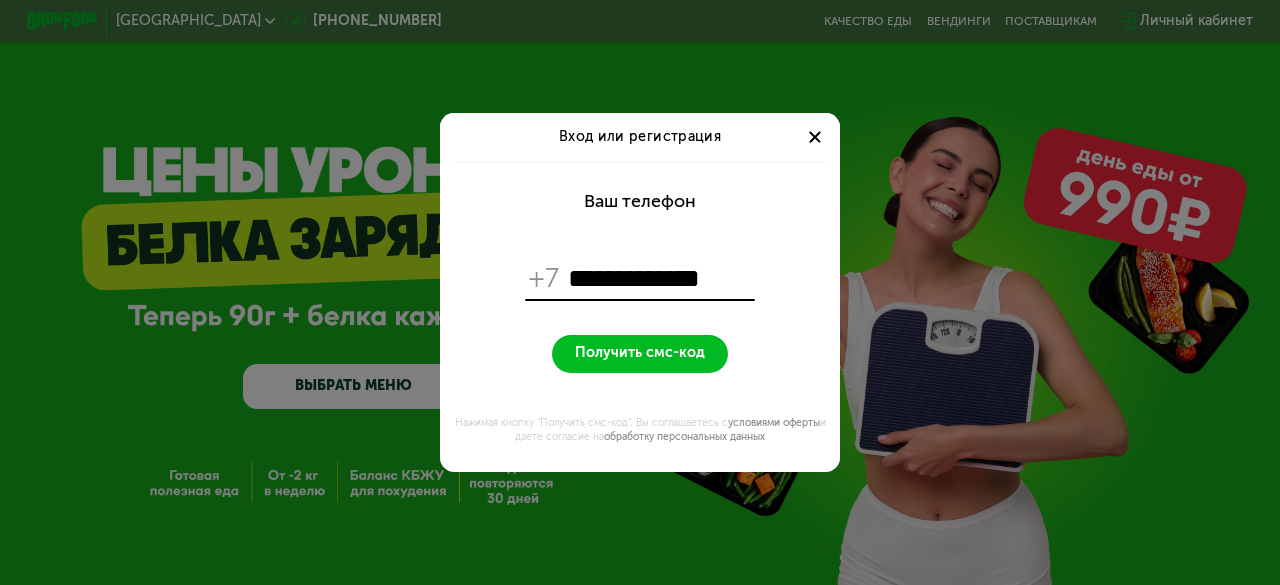 type on "**********" 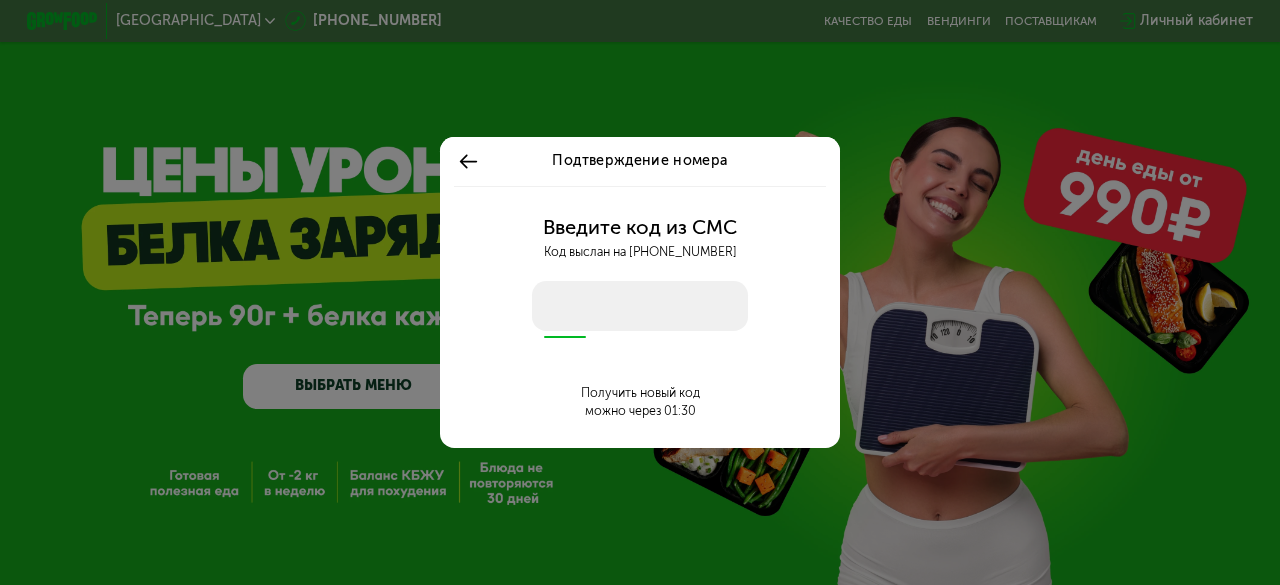 click at bounding box center [640, 306] 